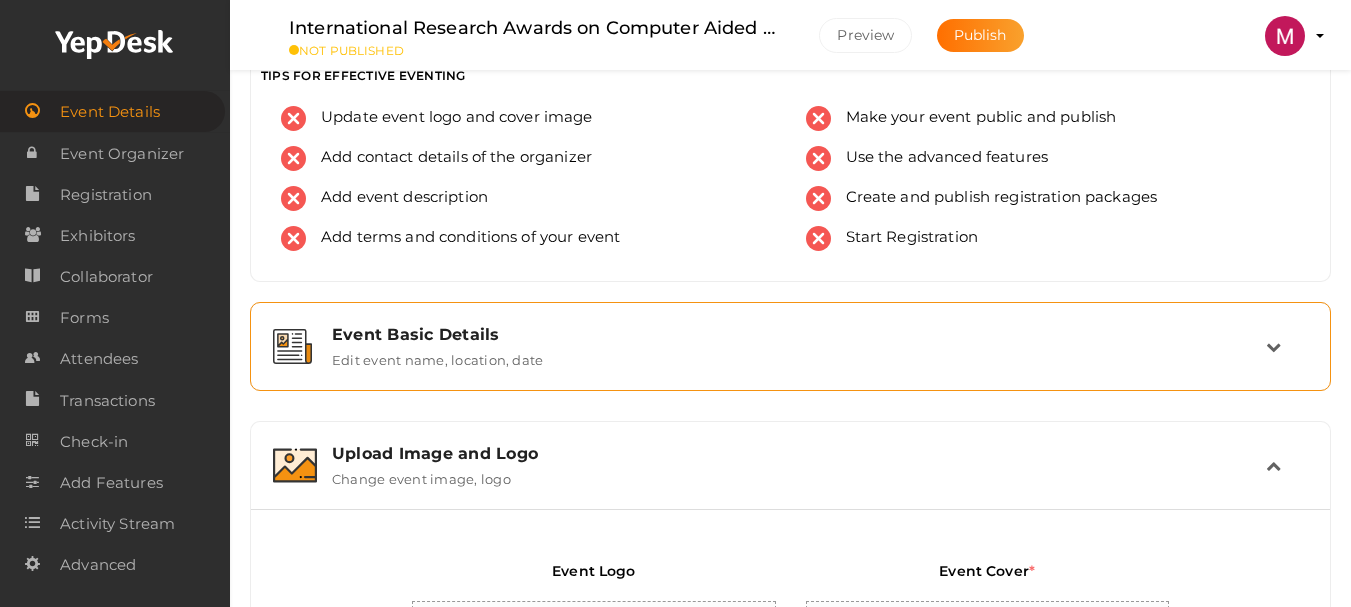 scroll, scrollTop: 0, scrollLeft: 0, axis: both 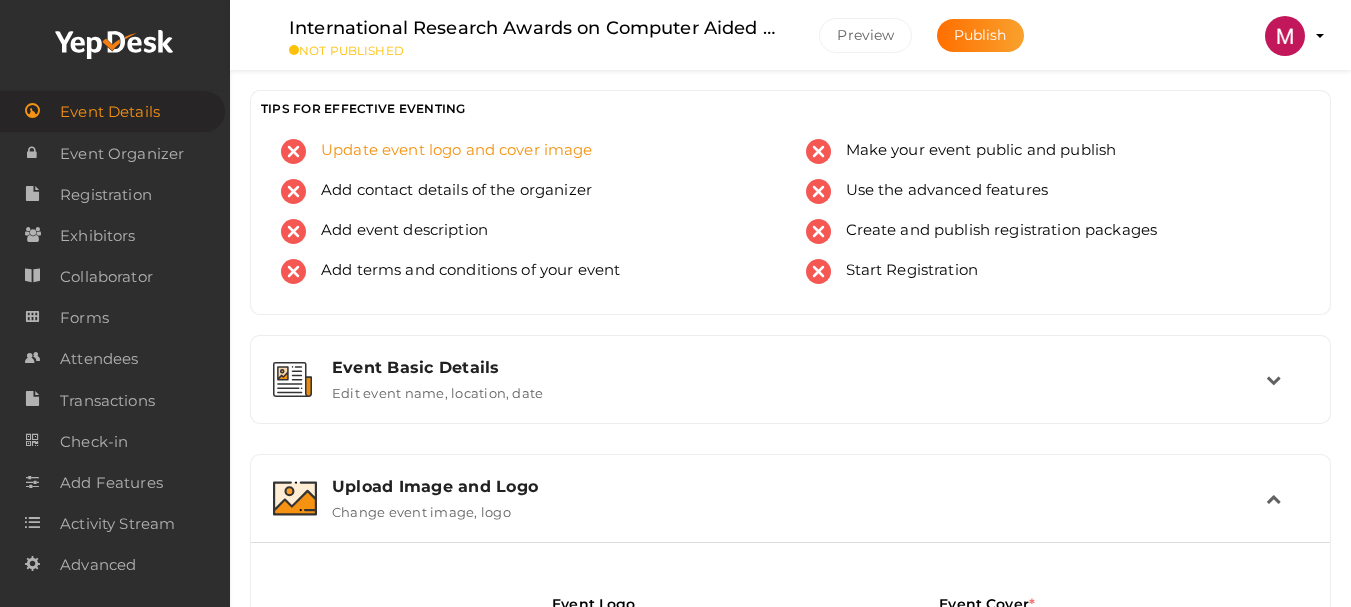 click on "Update event logo and cover image" at bounding box center [449, 151] 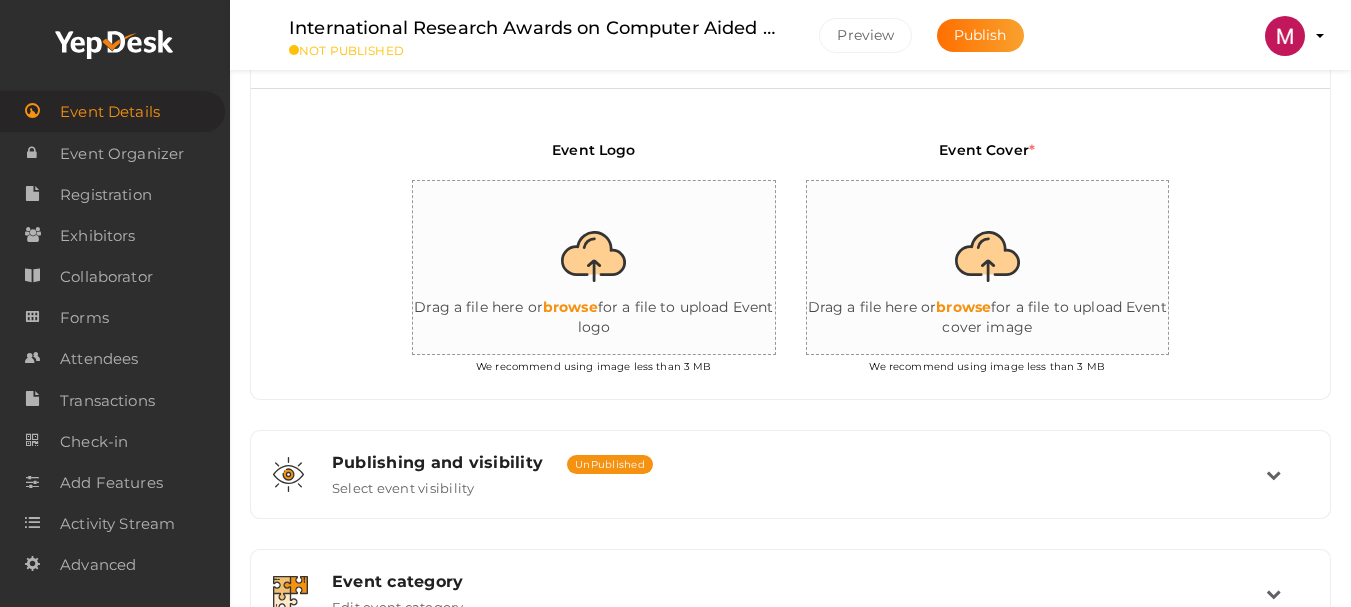 click at bounding box center [613, 268] 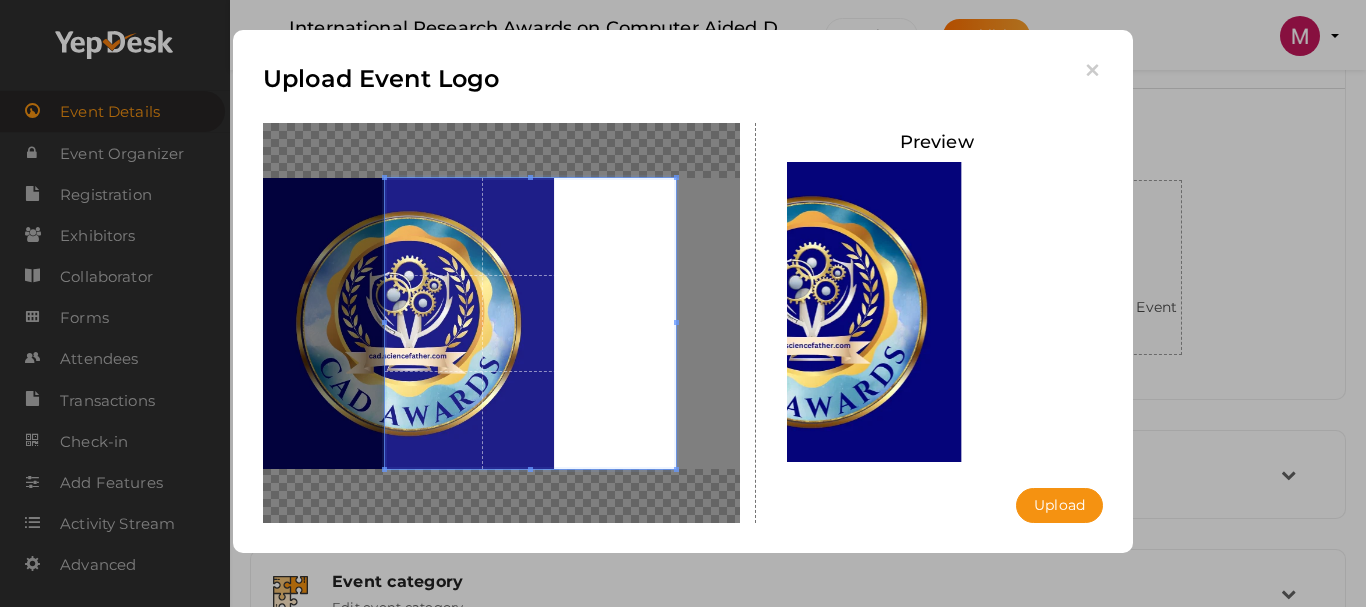 drag, startPoint x: 456, startPoint y: 319, endPoint x: 584, endPoint y: 383, distance: 143.10835 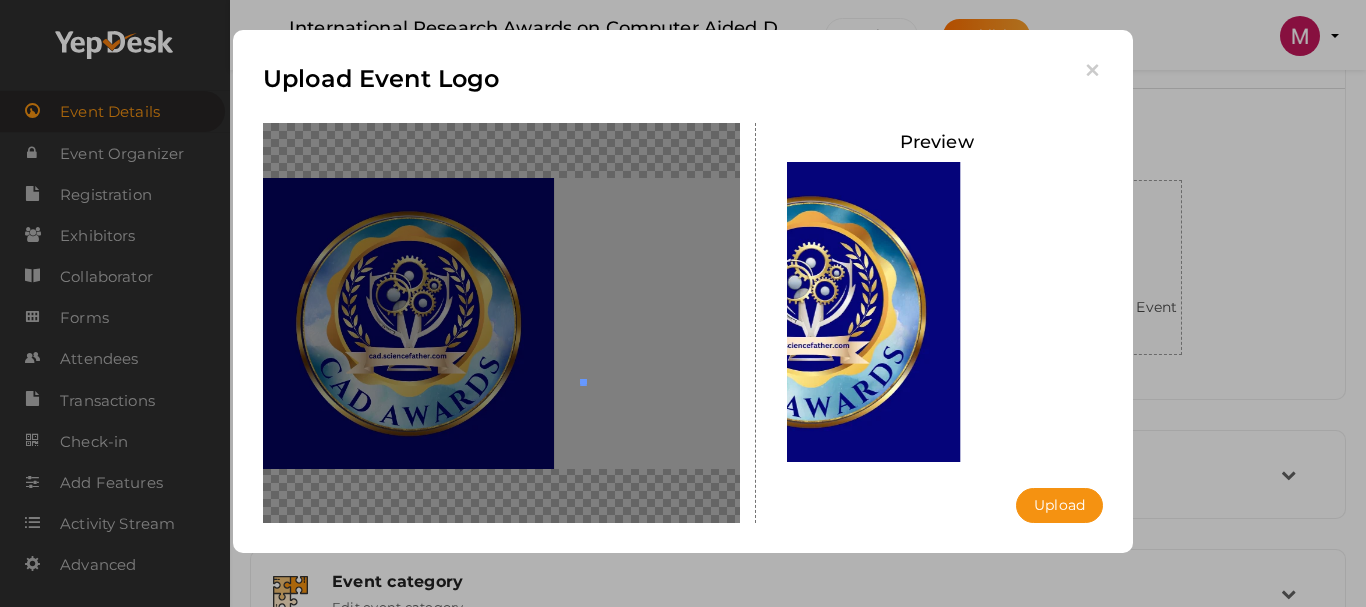 drag, startPoint x: 584, startPoint y: 383, endPoint x: 1014, endPoint y: 556, distance: 463.4965 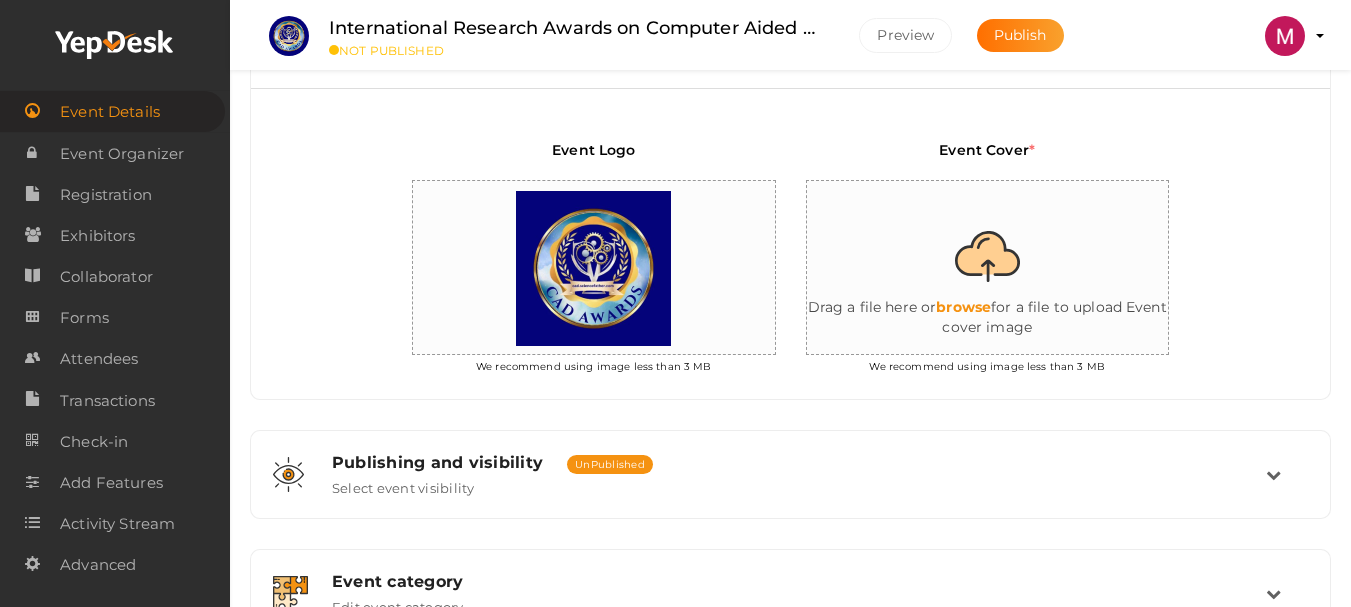 click at bounding box center [1007, 268] 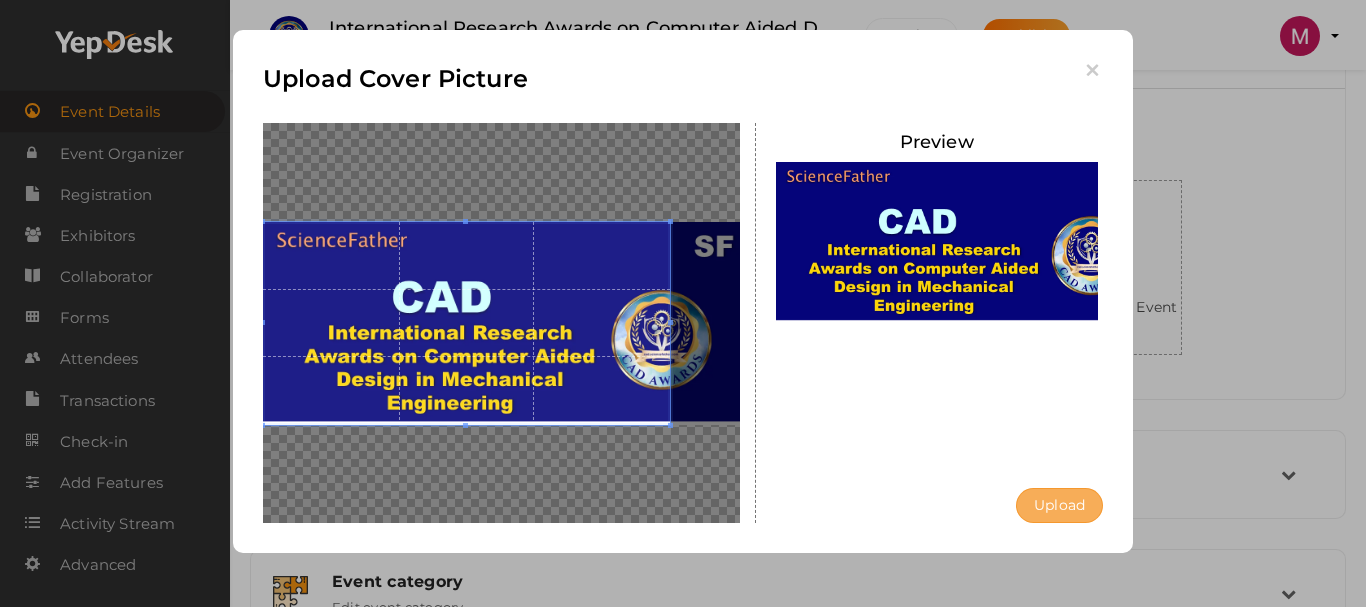 click on "Upload" at bounding box center [1059, 505] 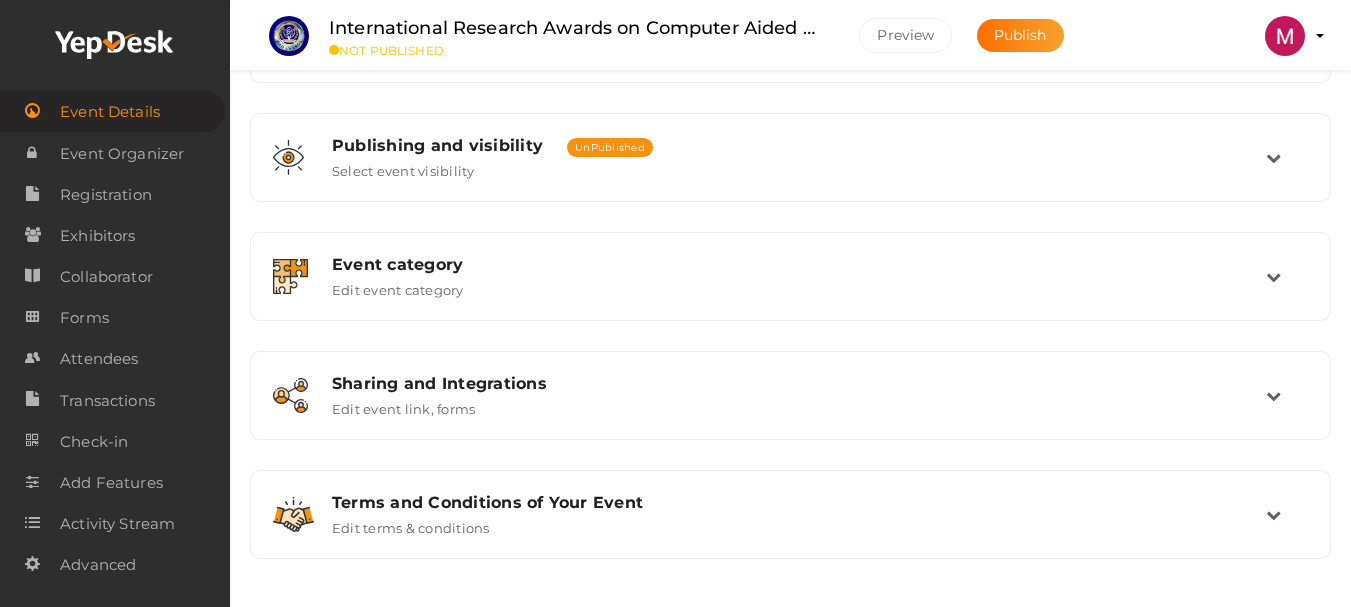scroll, scrollTop: 773, scrollLeft: 0, axis: vertical 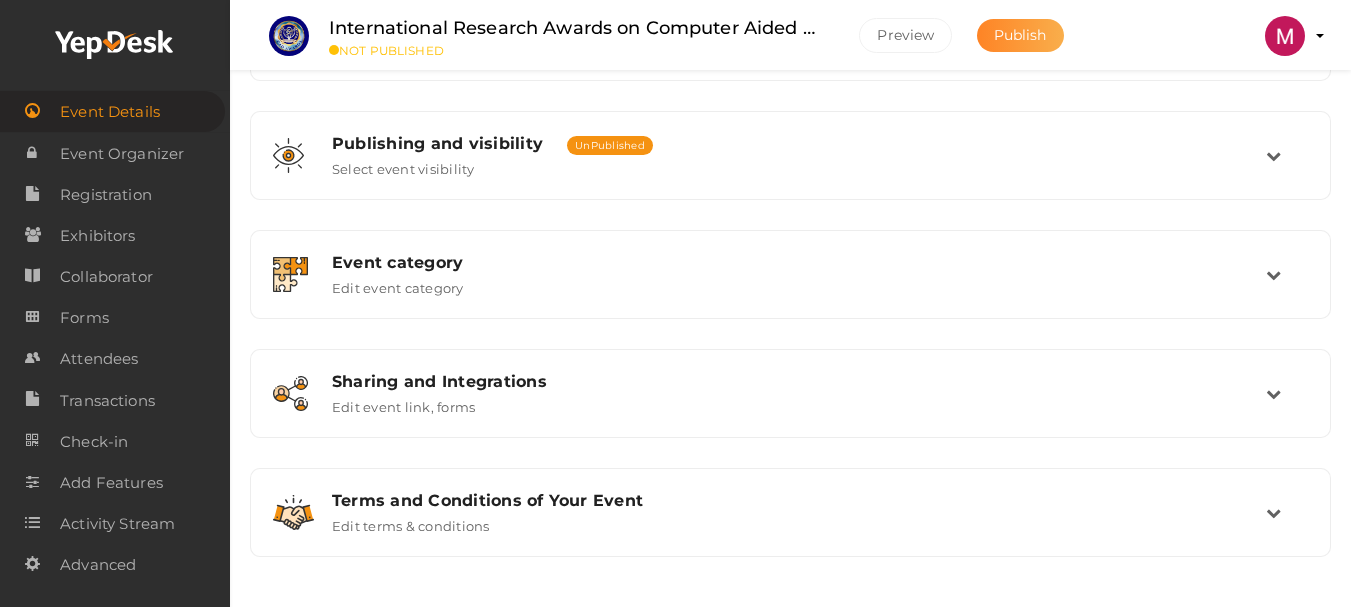 click on "Publish" at bounding box center (1020, 35) 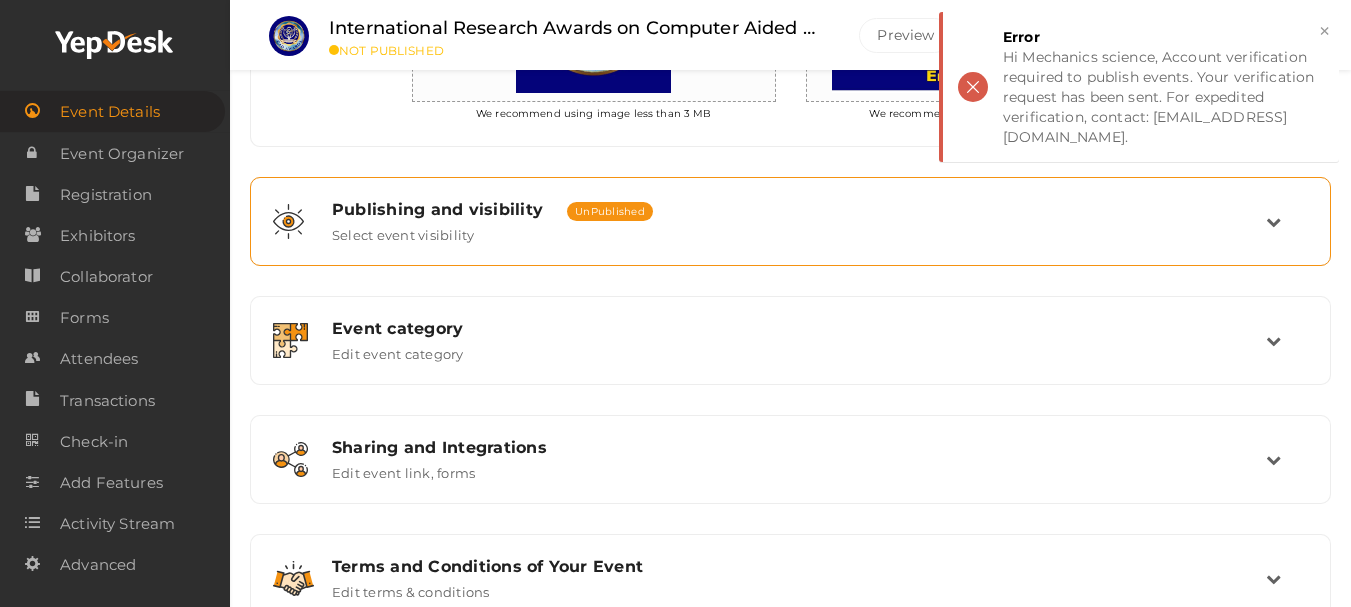 scroll, scrollTop: 673, scrollLeft: 0, axis: vertical 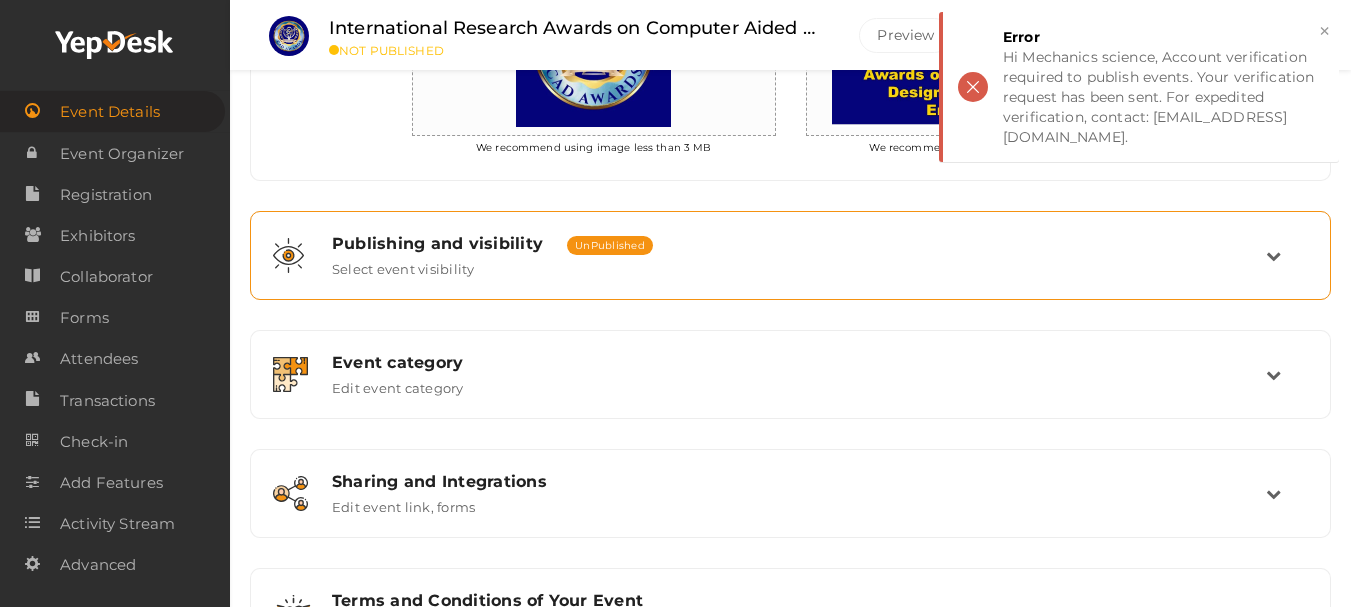 click on "UnPublished" at bounding box center [610, 245] 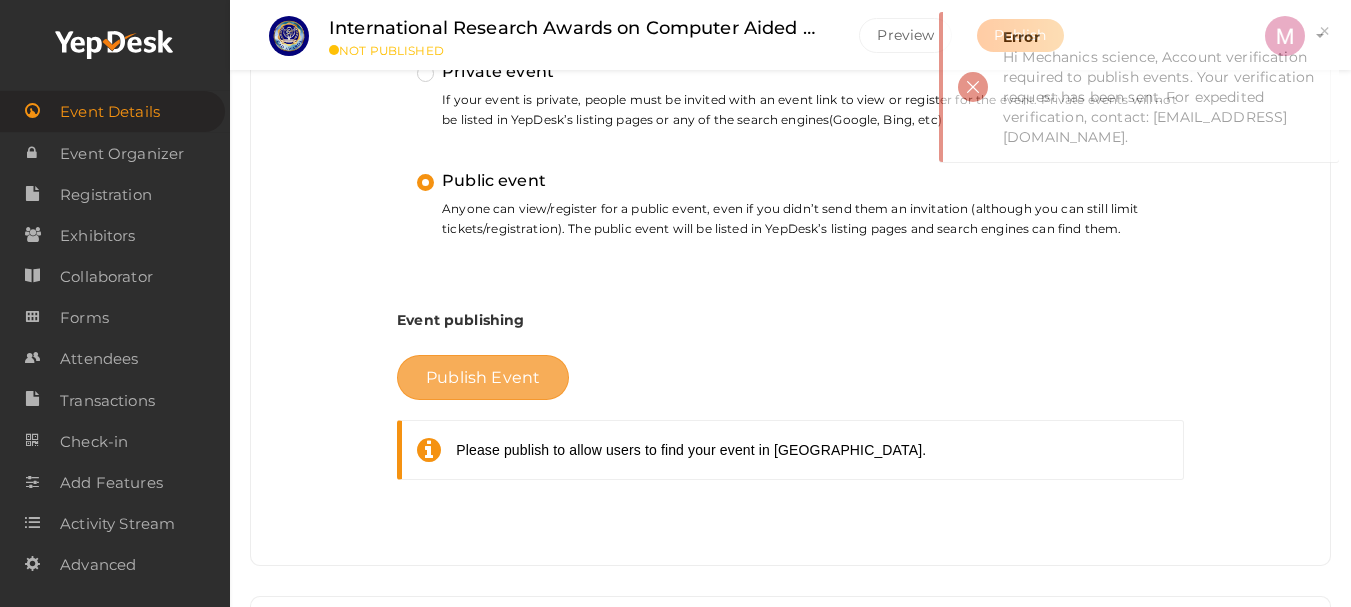 click on "Publish
Event" at bounding box center (483, 377) 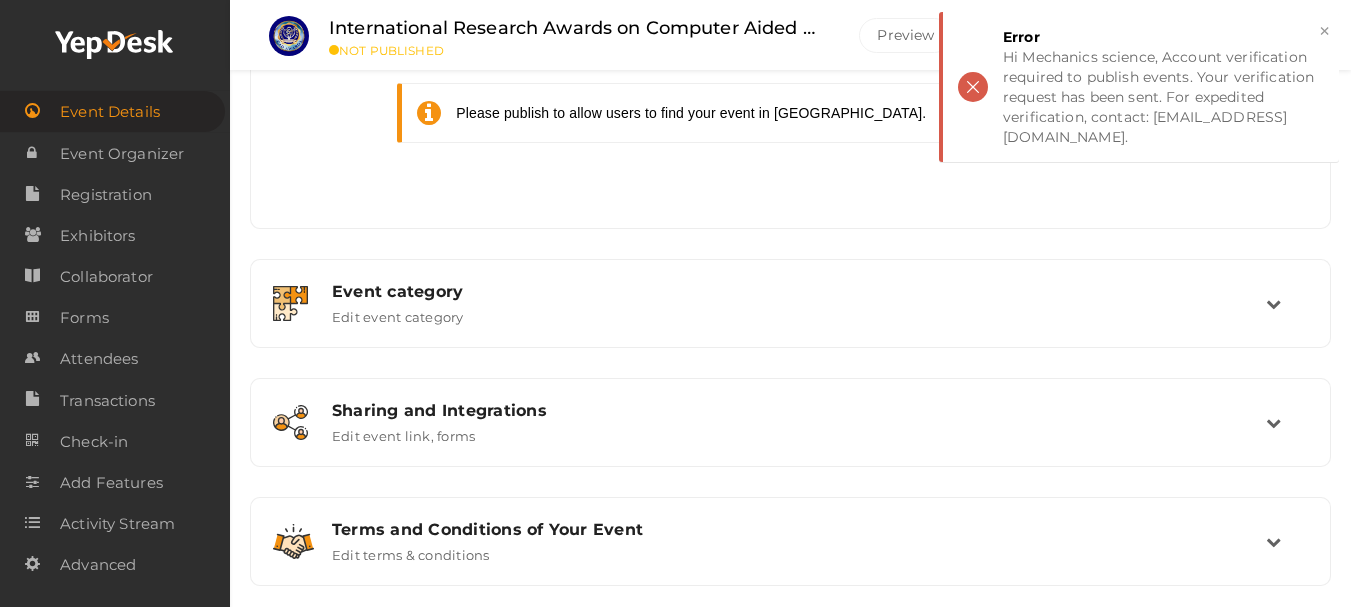 scroll, scrollTop: 1039, scrollLeft: 0, axis: vertical 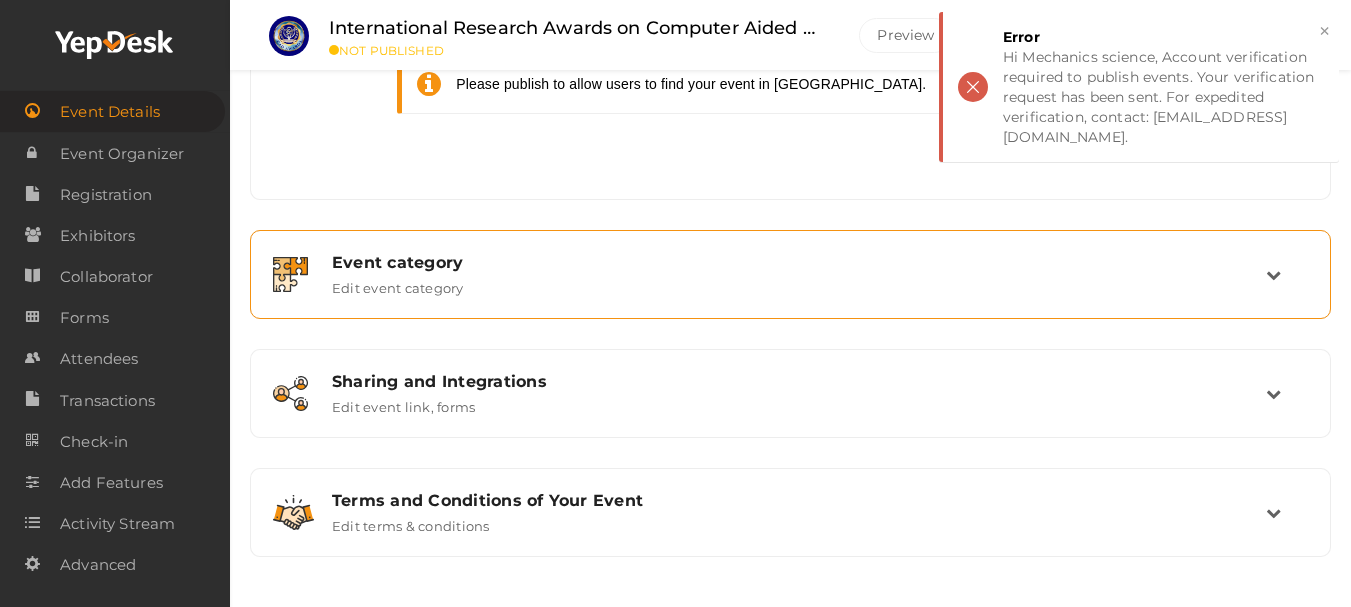 click on "Event category
Edit event
category" at bounding box center (791, 274) 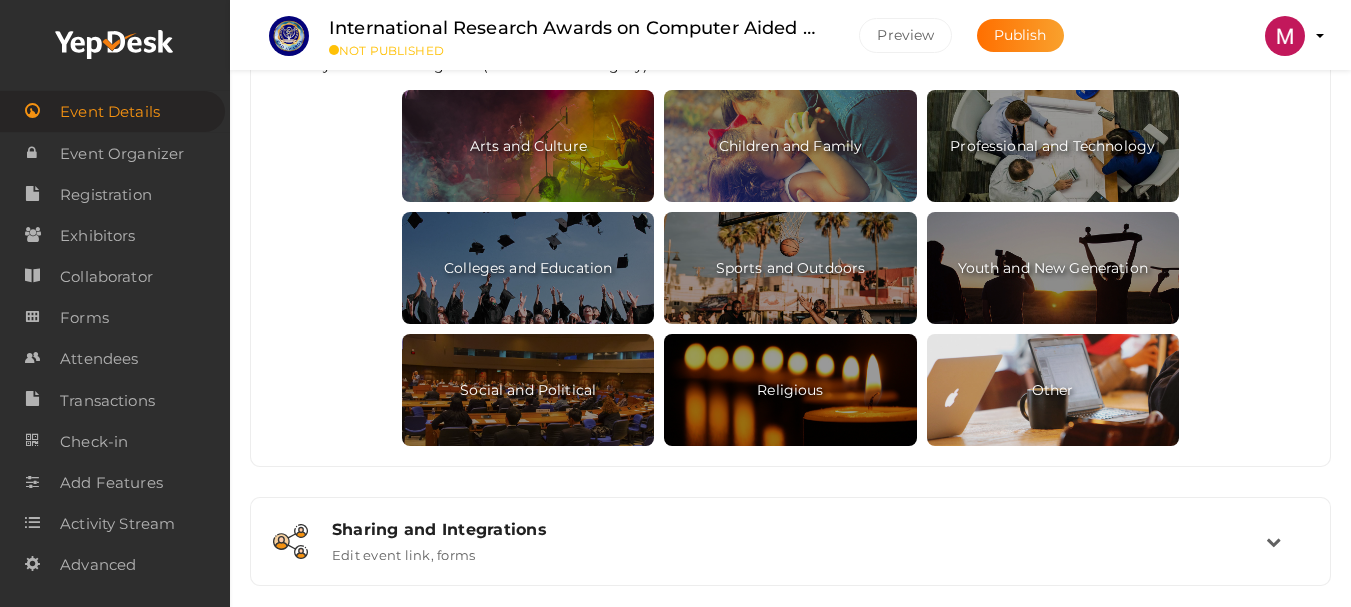 click on "Other" at bounding box center [1053, 390] 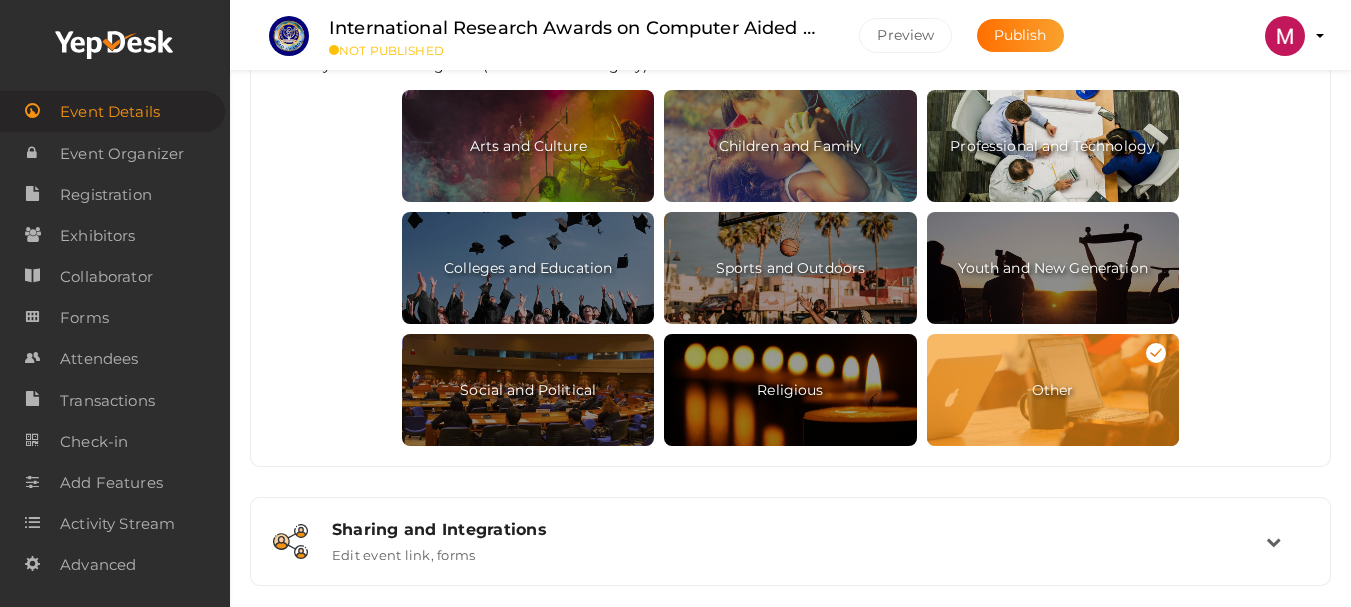 click on "Professional and Technology" at bounding box center [1053, 146] 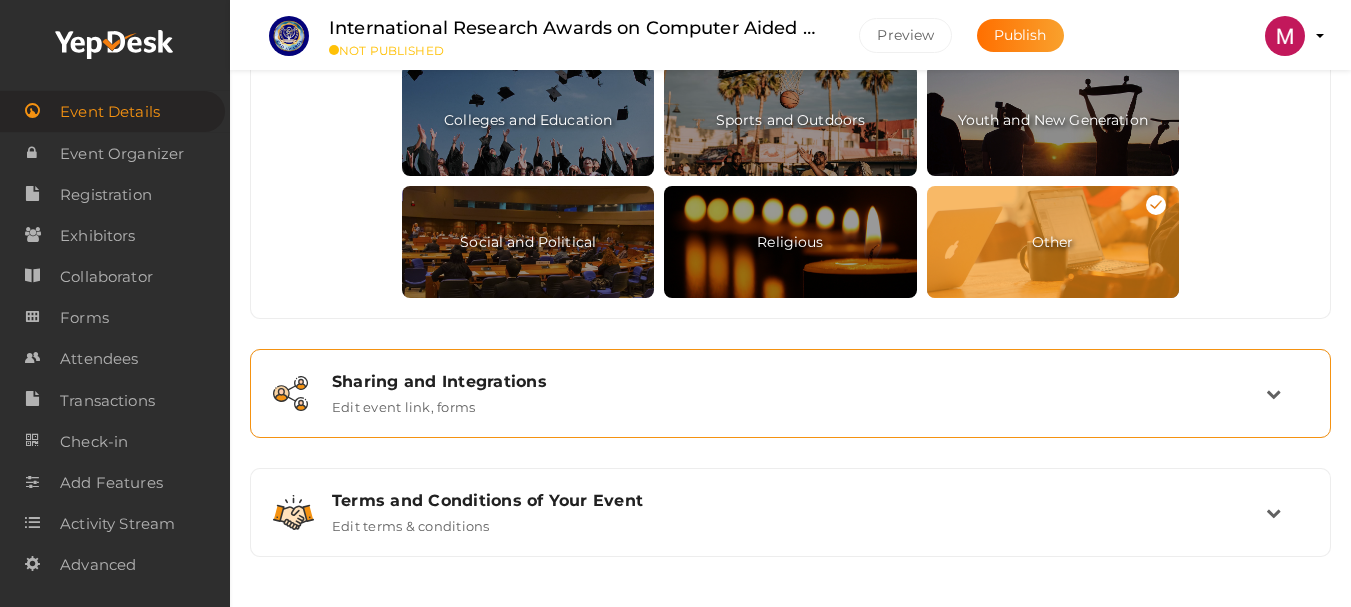 click on "Sharing and Integrations
Edit event link,
forms" at bounding box center [790, 393] 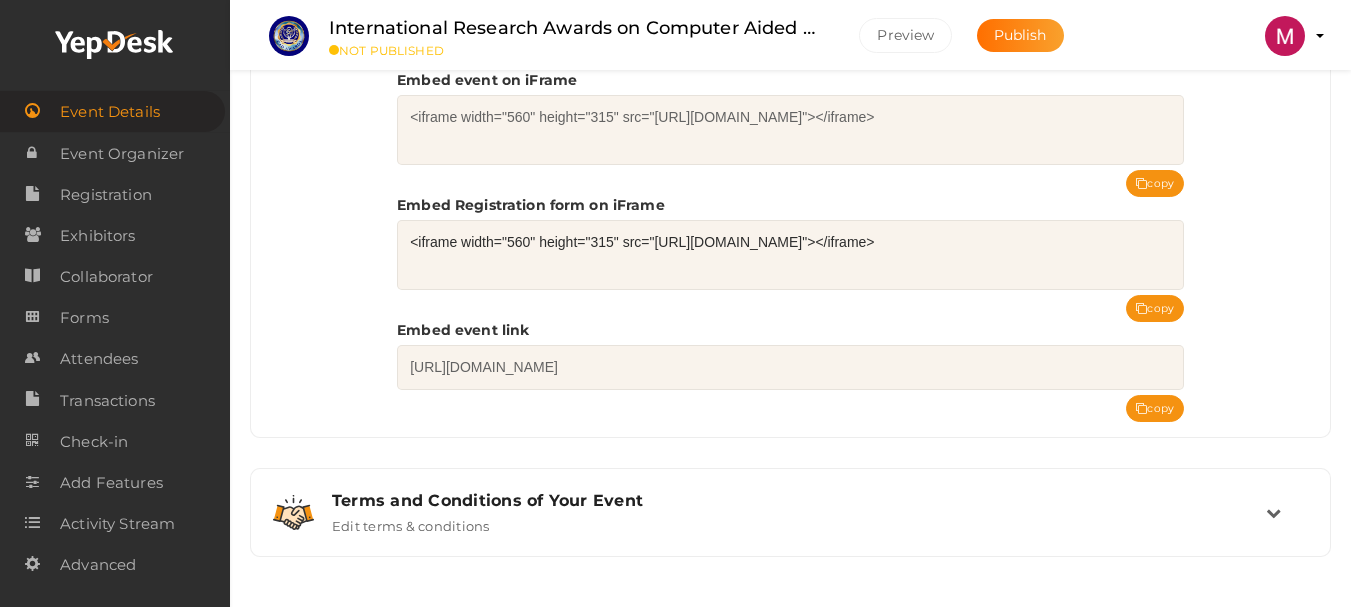 scroll, scrollTop: 975, scrollLeft: 0, axis: vertical 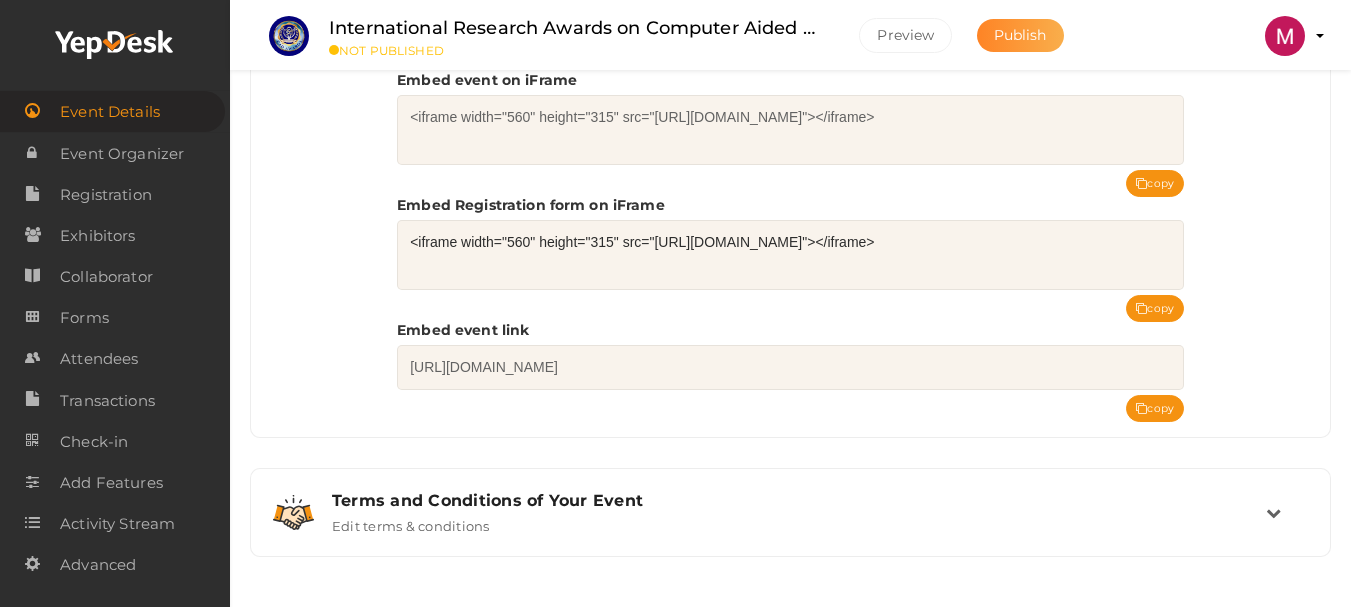click on "Publish" at bounding box center [1020, 35] 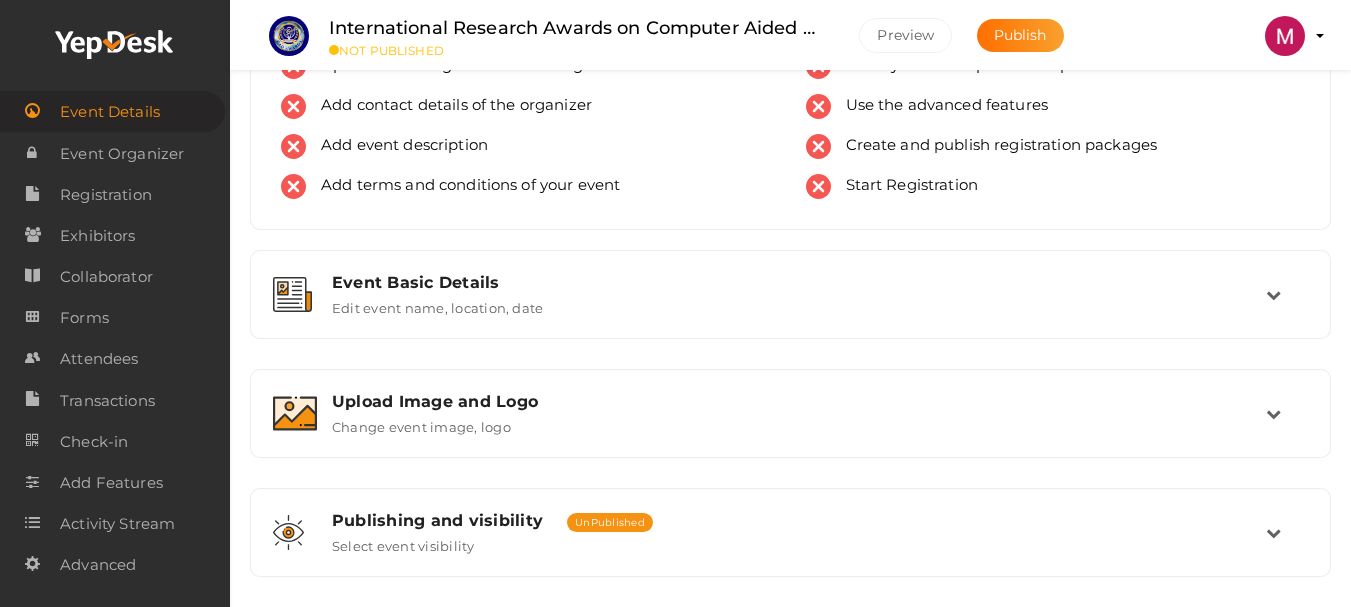 scroll, scrollTop: 0, scrollLeft: 0, axis: both 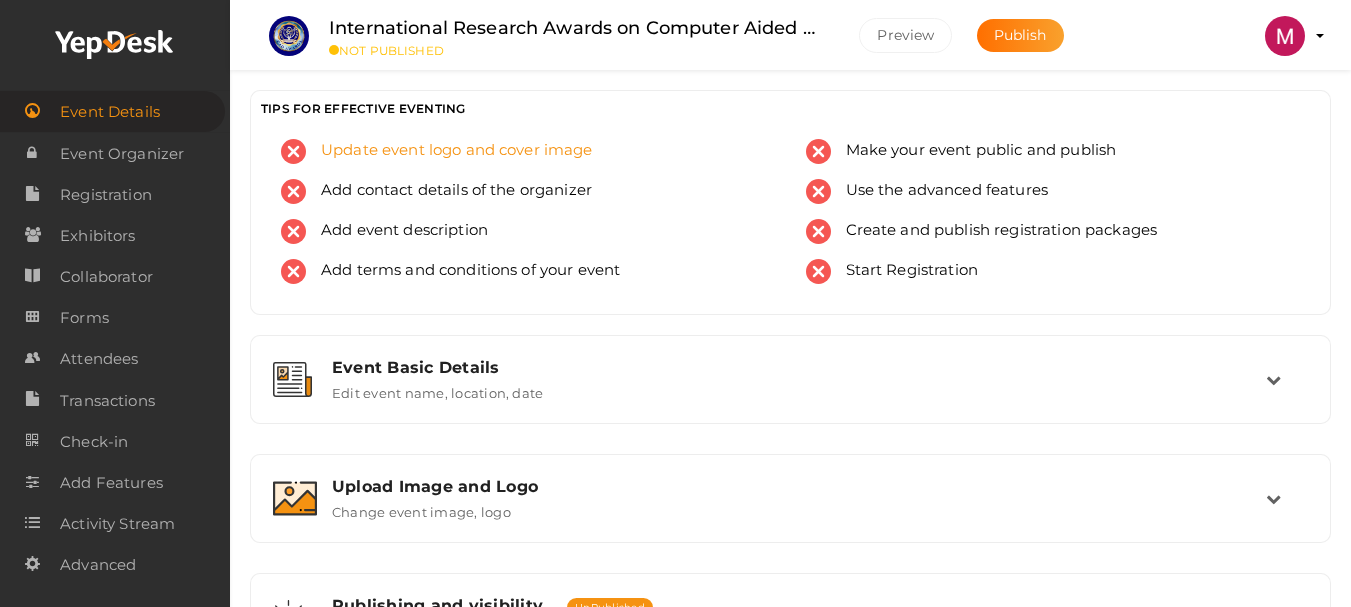 click at bounding box center (293, 151) 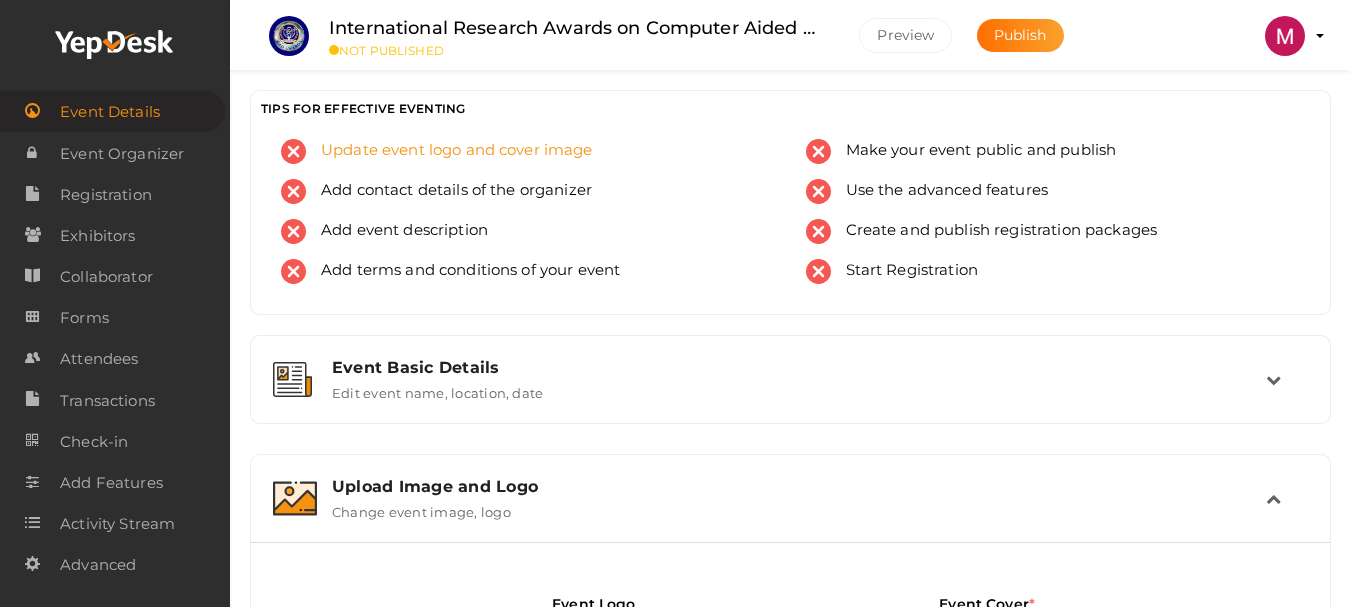 scroll, scrollTop: 454, scrollLeft: 0, axis: vertical 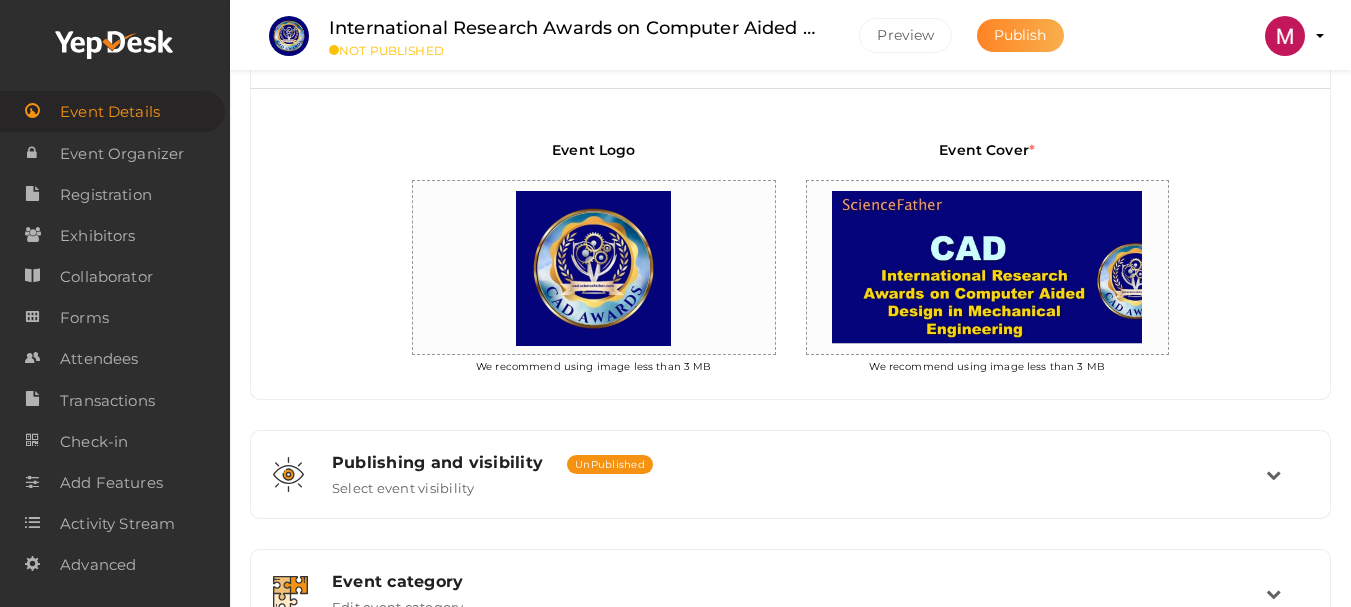 click on "Publish" at bounding box center [1020, 35] 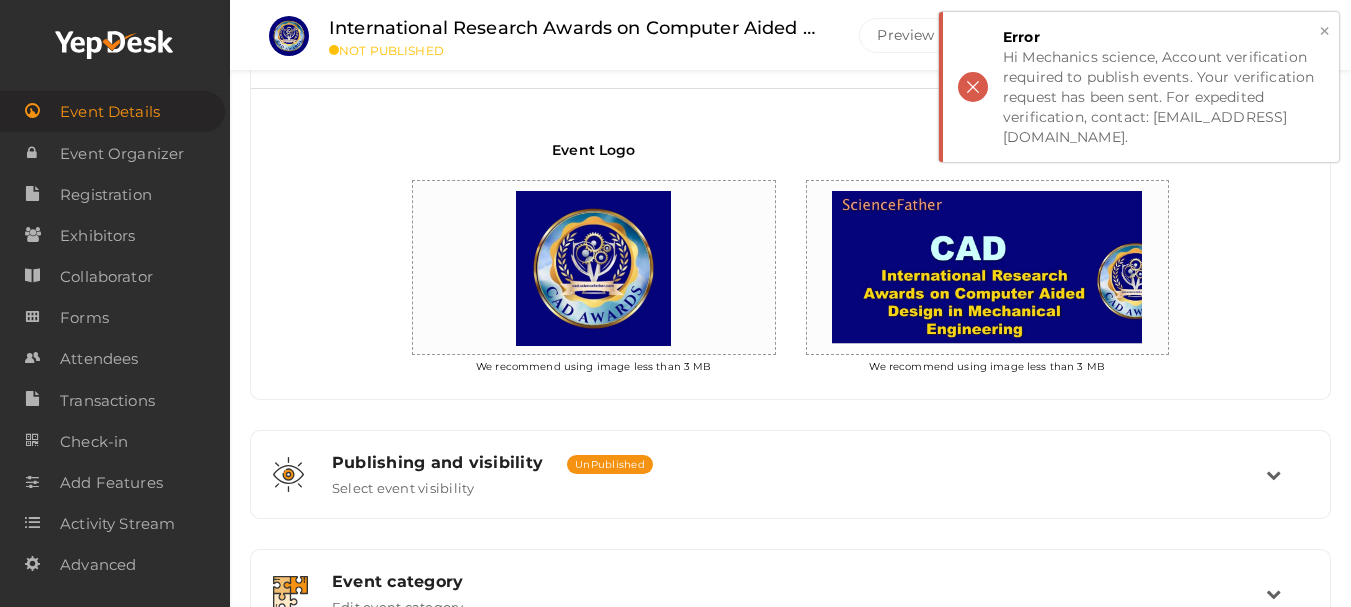 click on "Hi Mechanics science,
Account verification required to publish events. Your verification request has been sent.
For expedited verification, contact: [EMAIL_ADDRESS][DOMAIN_NAME]." at bounding box center [1163, 97] 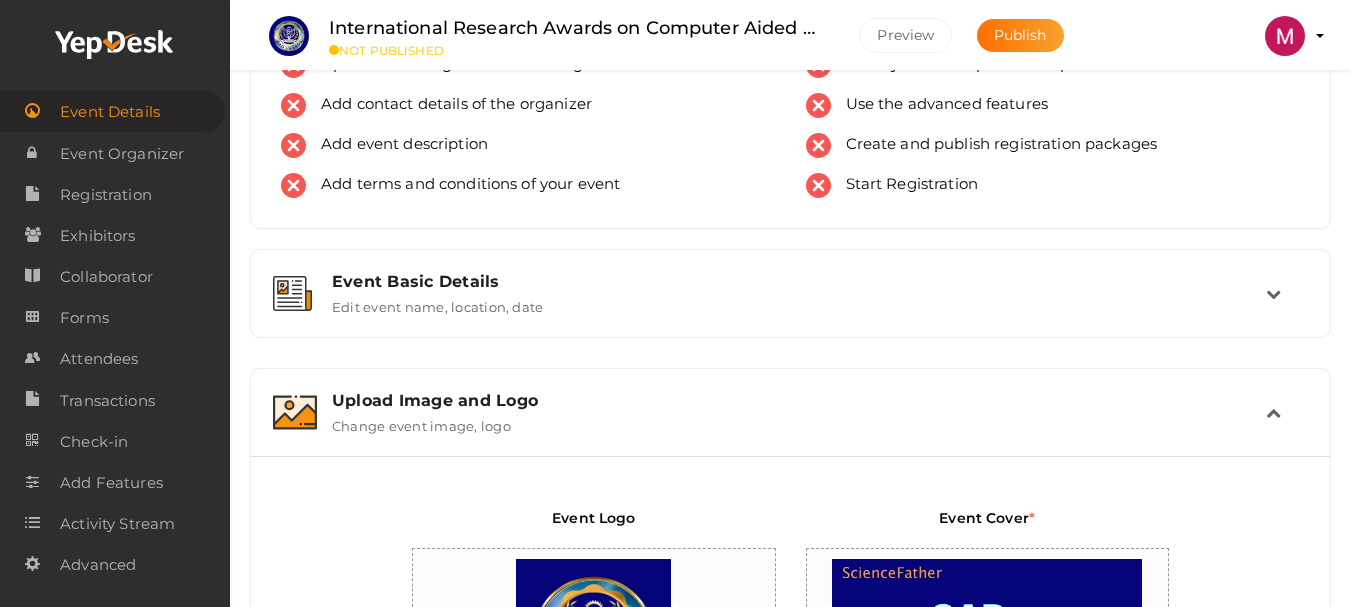 scroll, scrollTop: 200, scrollLeft: 0, axis: vertical 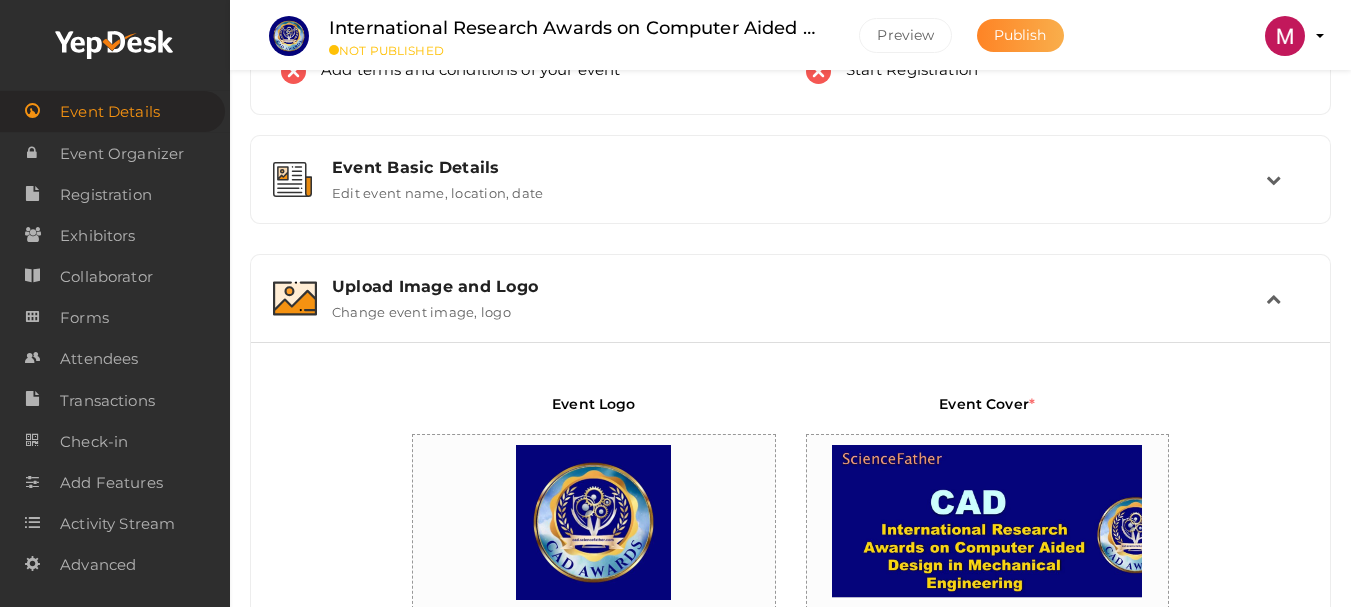 click on "Publish" at bounding box center (1020, 35) 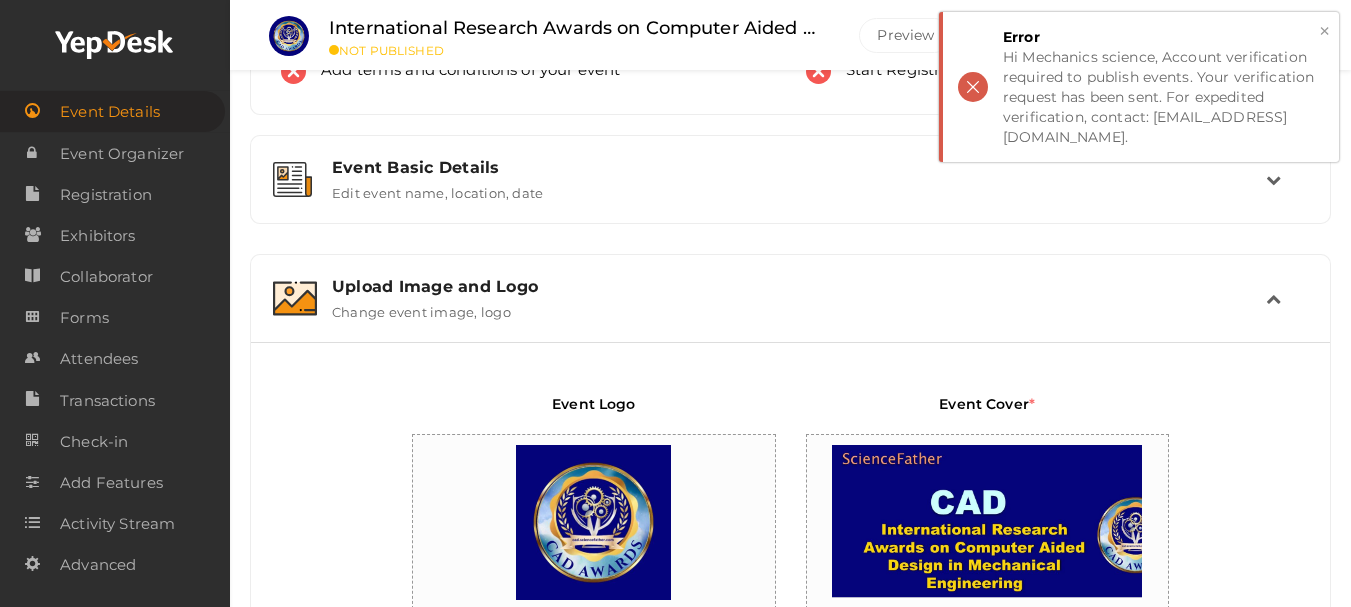 click on "×" at bounding box center (1324, 31) 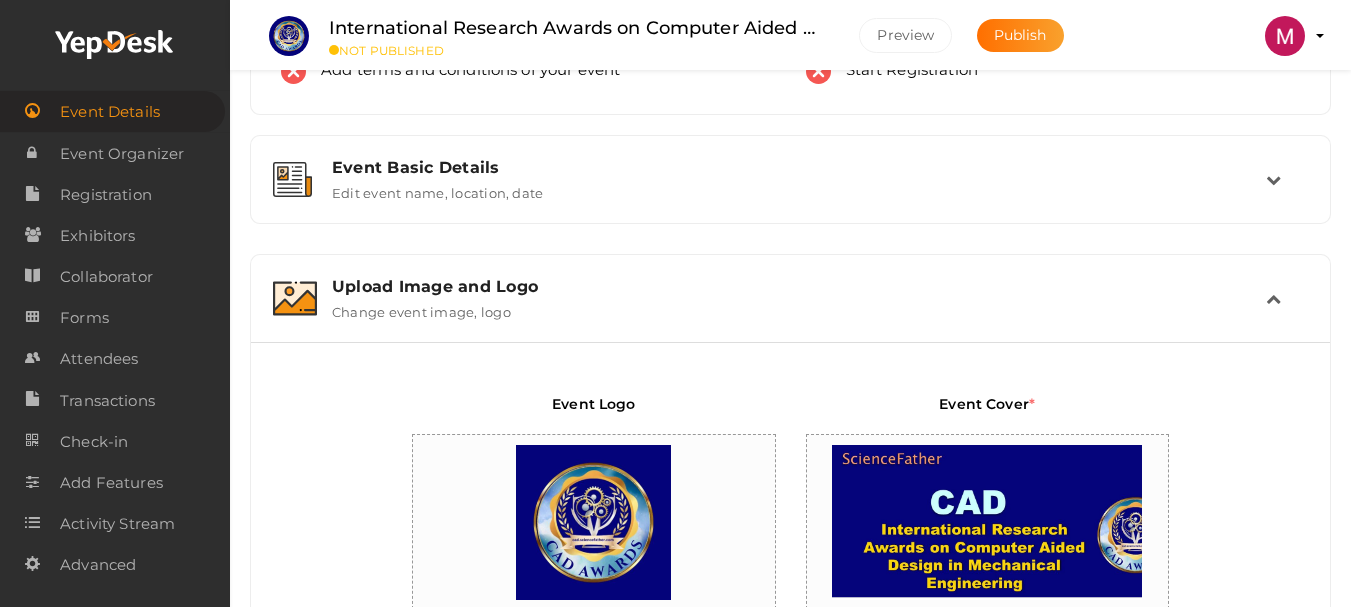 click at bounding box center [1285, 36] 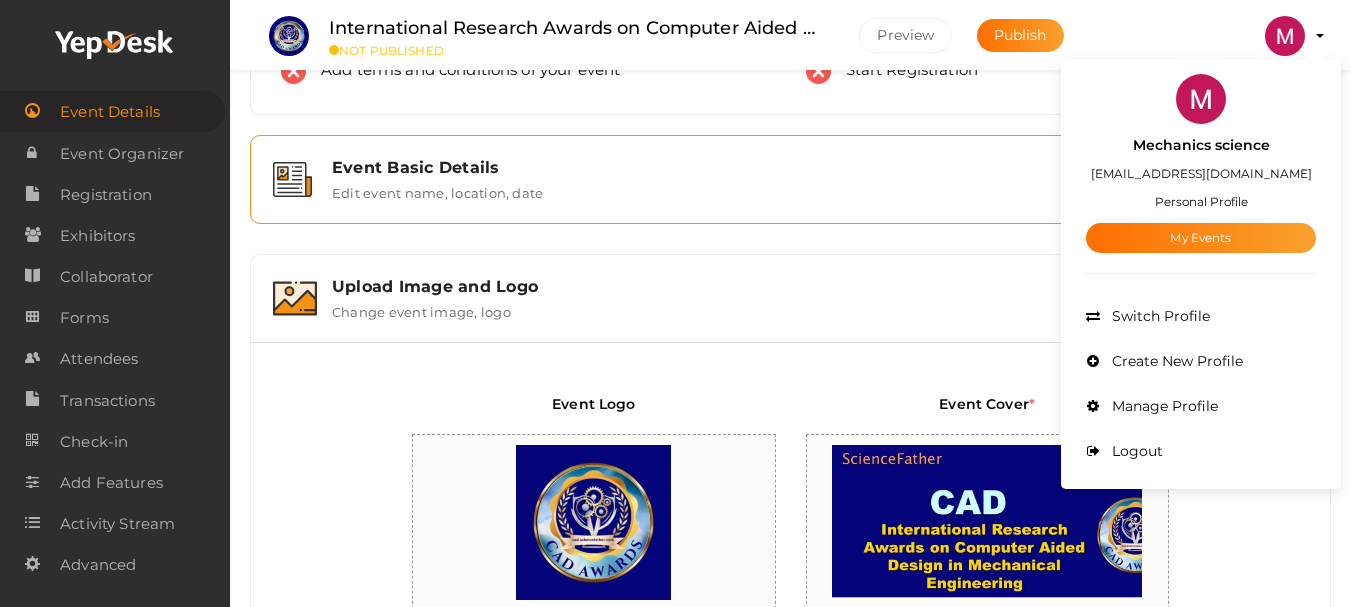 click on "Event Basic Details
Edit event name,
location, date" at bounding box center [790, 179] 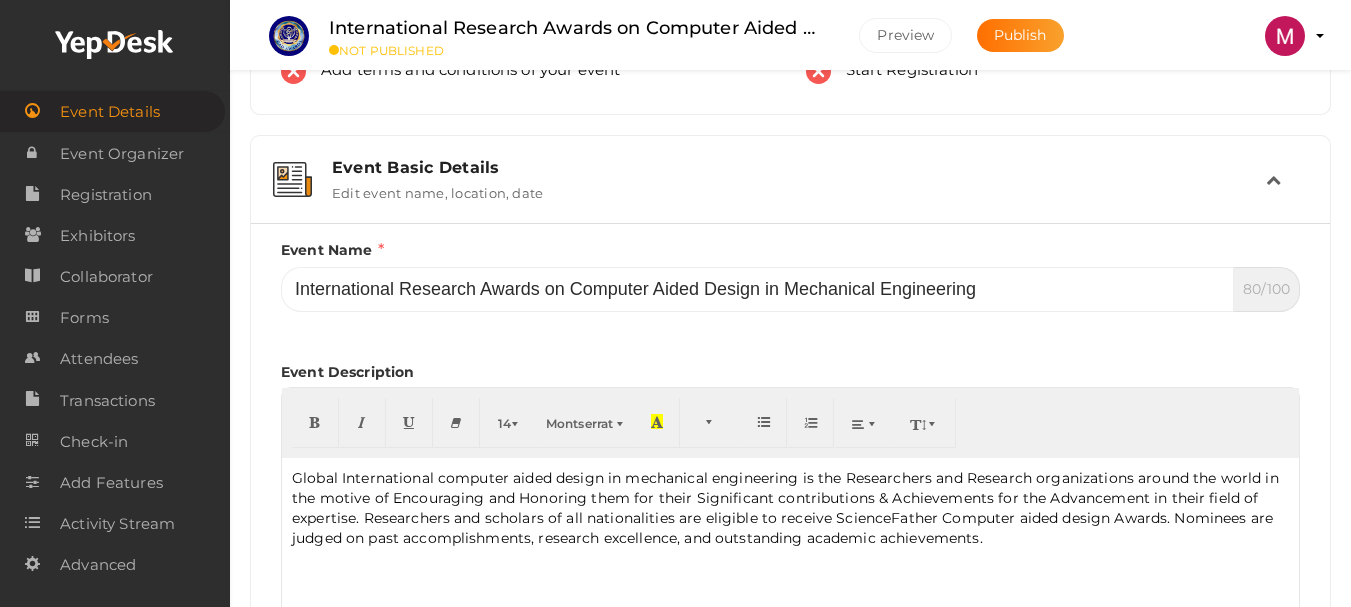 click on "Preview
Mechanics science
[EMAIL_ADDRESS][DOMAIN_NAME]
Personal Profile
My Events
Admin
Switch
Profile
Create
New Profile
Manage
Profile
Logout" at bounding box center (1285, 36) 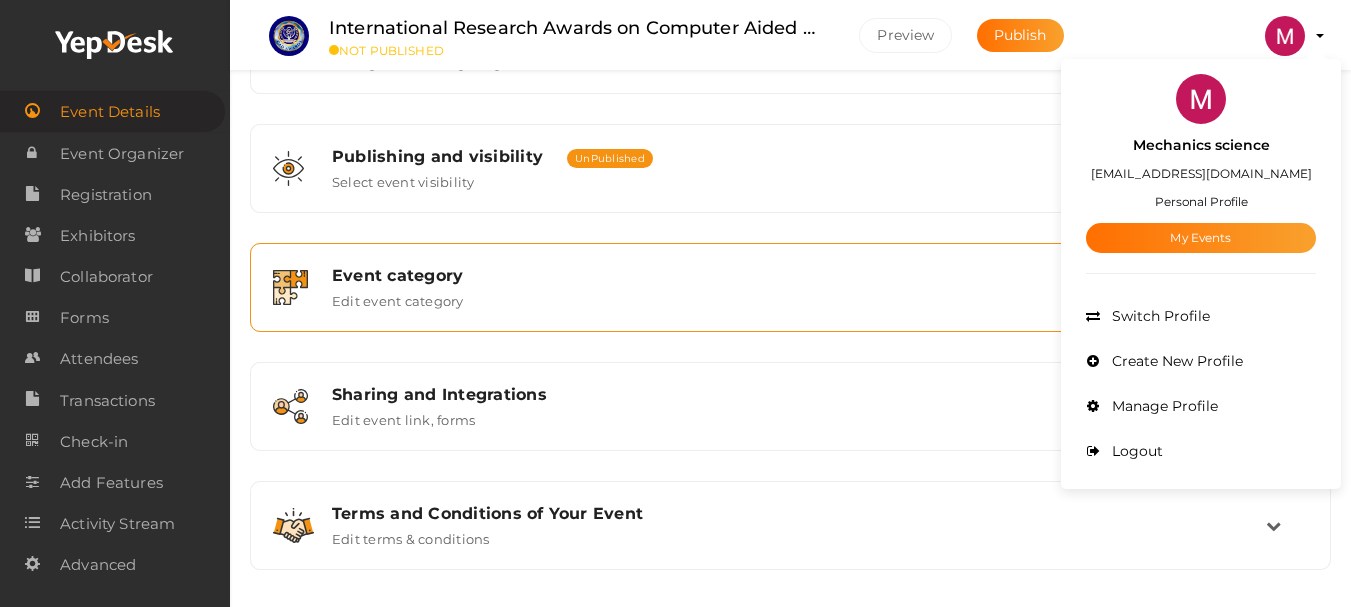 scroll, scrollTop: 1539, scrollLeft: 0, axis: vertical 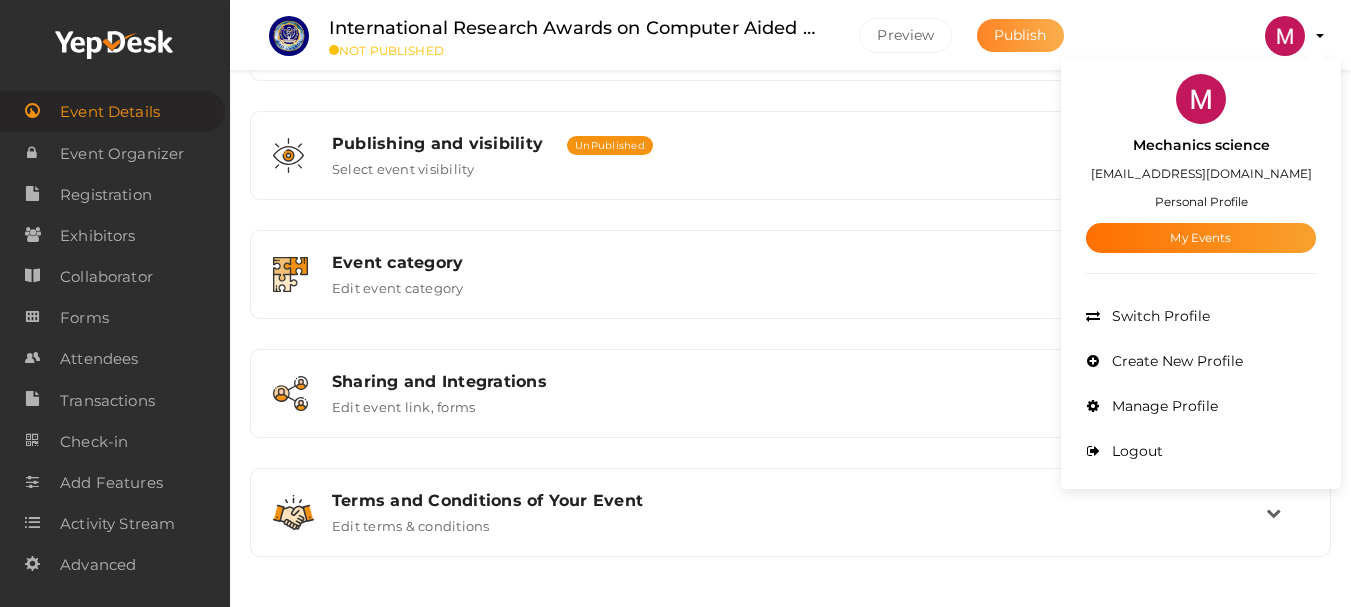 click on "Publish" at bounding box center [1020, 35] 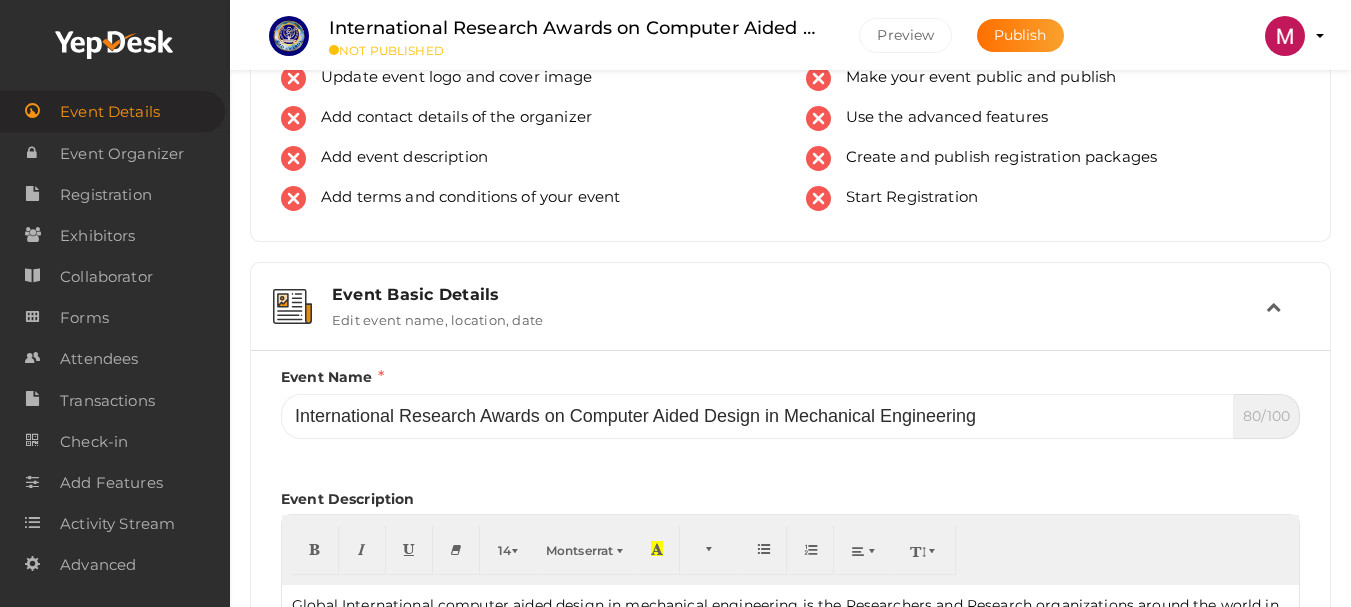 scroll, scrollTop: 0, scrollLeft: 0, axis: both 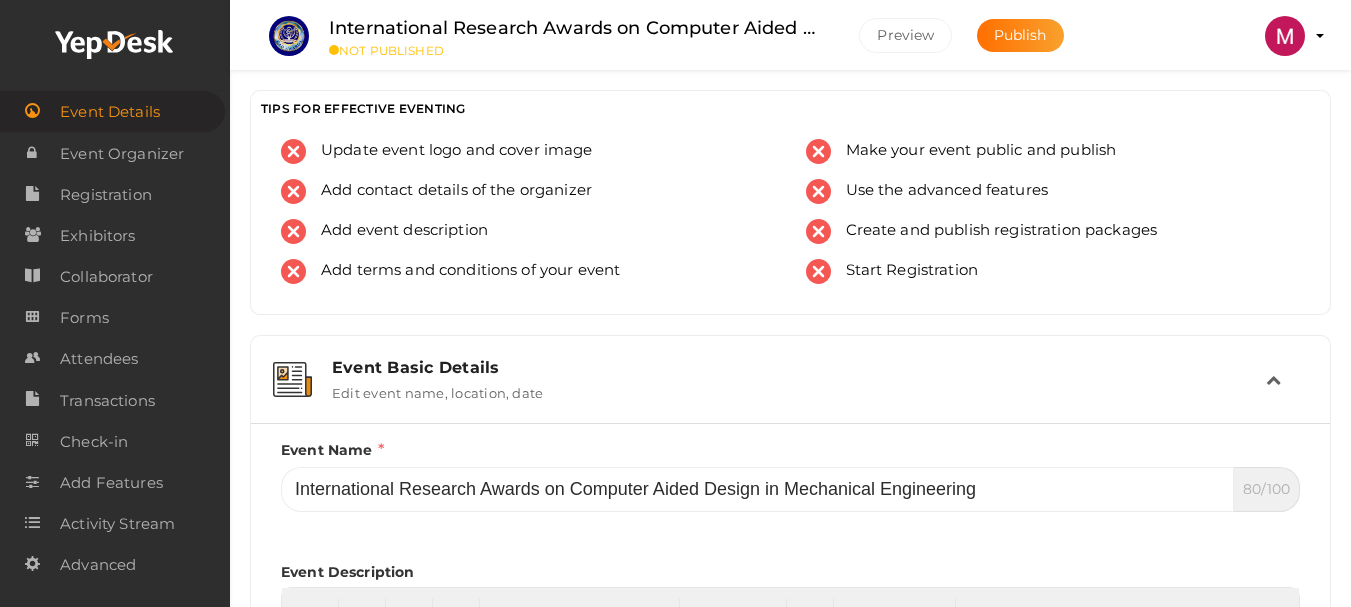 click on "Event Details" at bounding box center (112, 111) 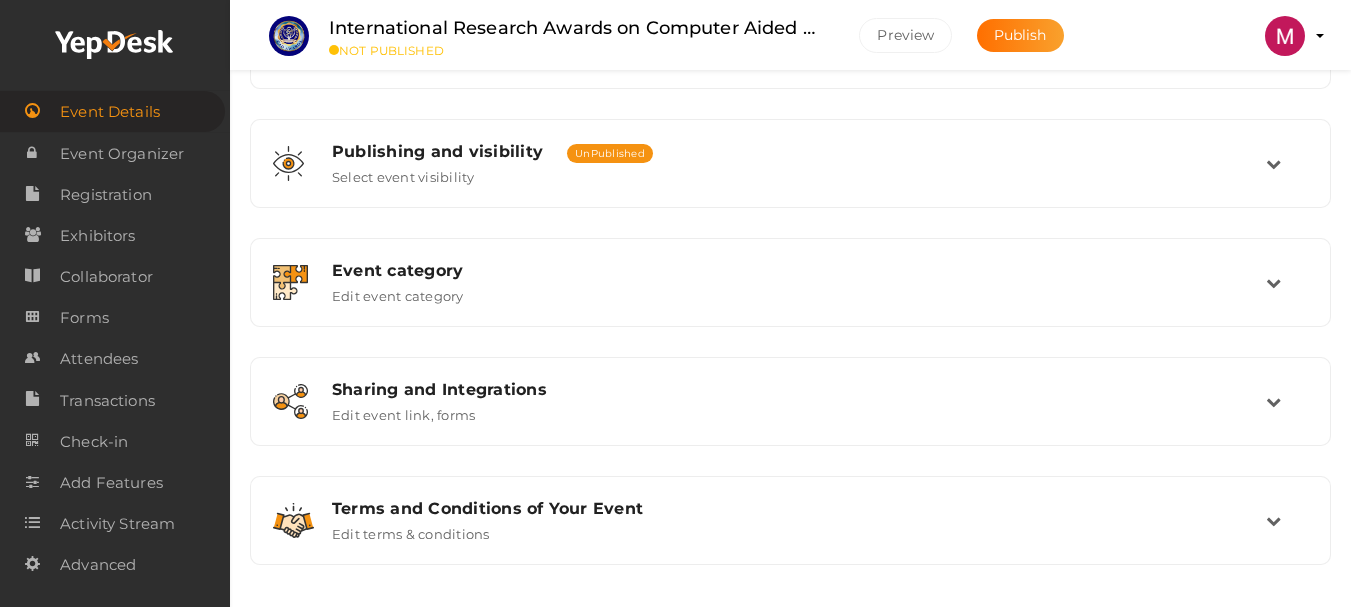 scroll, scrollTop: 454, scrollLeft: 0, axis: vertical 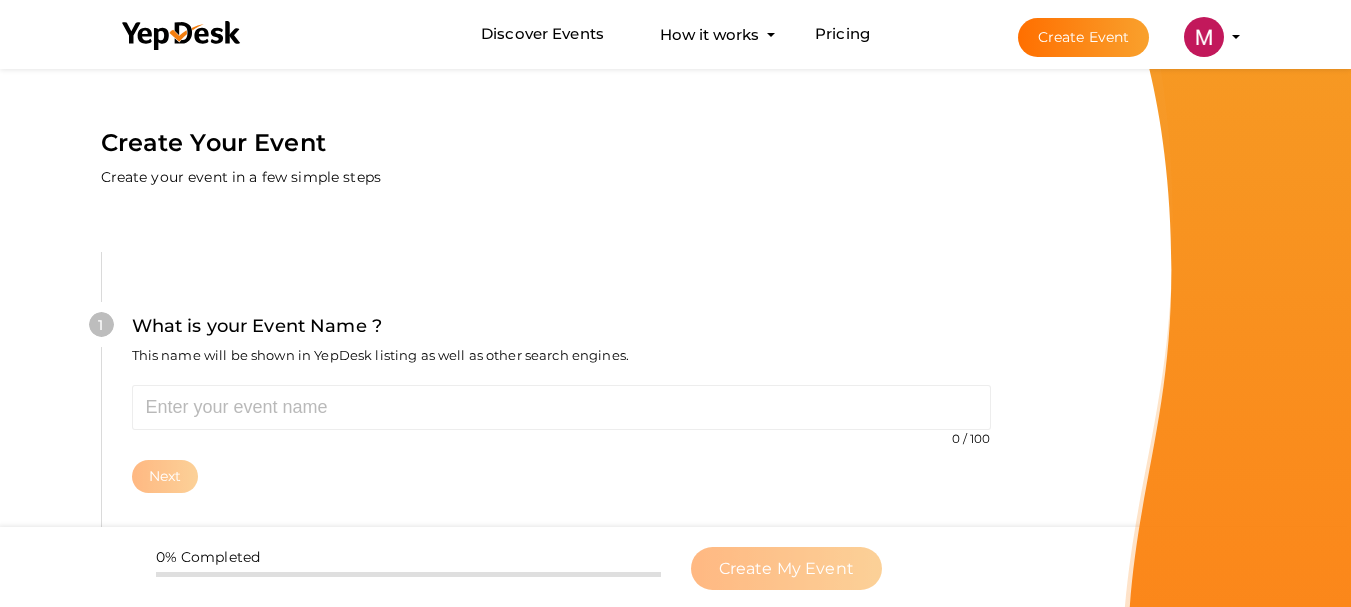 click on "Create Your Event" at bounding box center [213, 143] 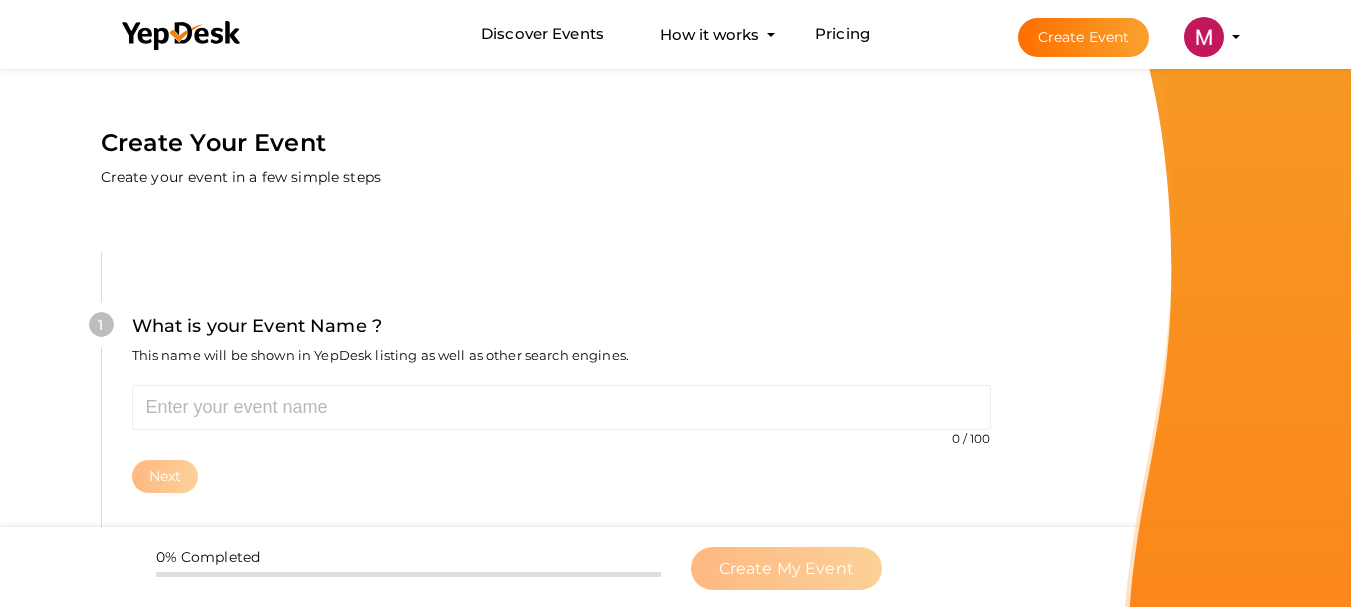scroll, scrollTop: 200, scrollLeft: 0, axis: vertical 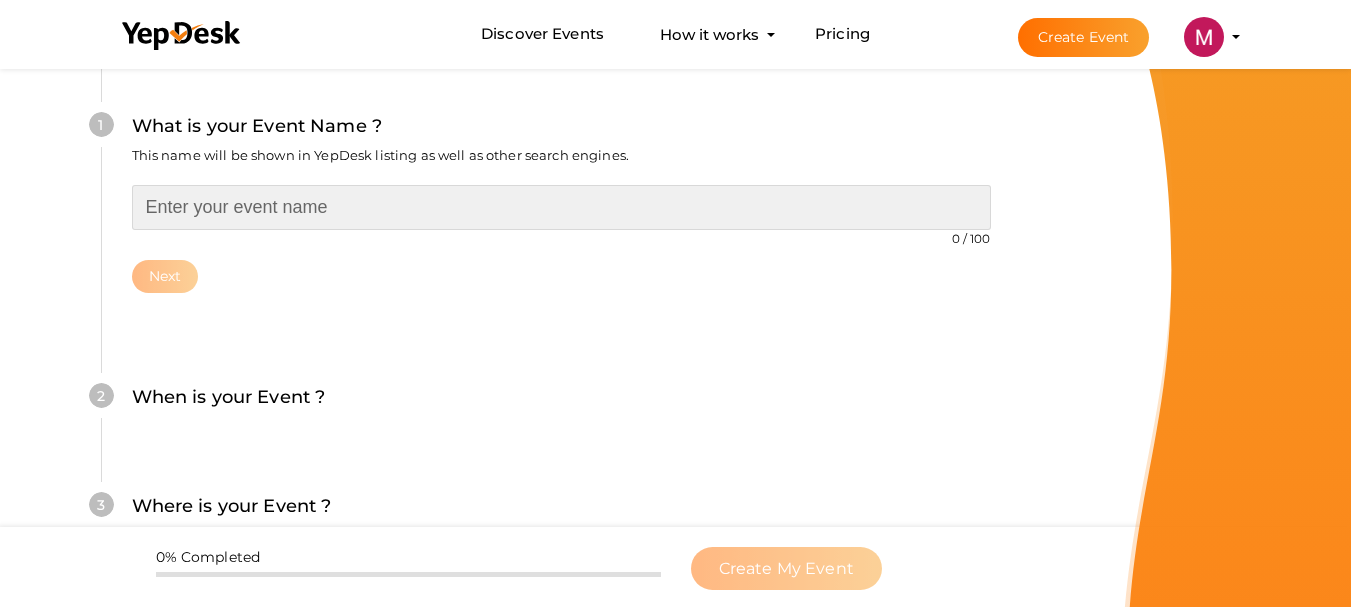 click at bounding box center (561, 207) 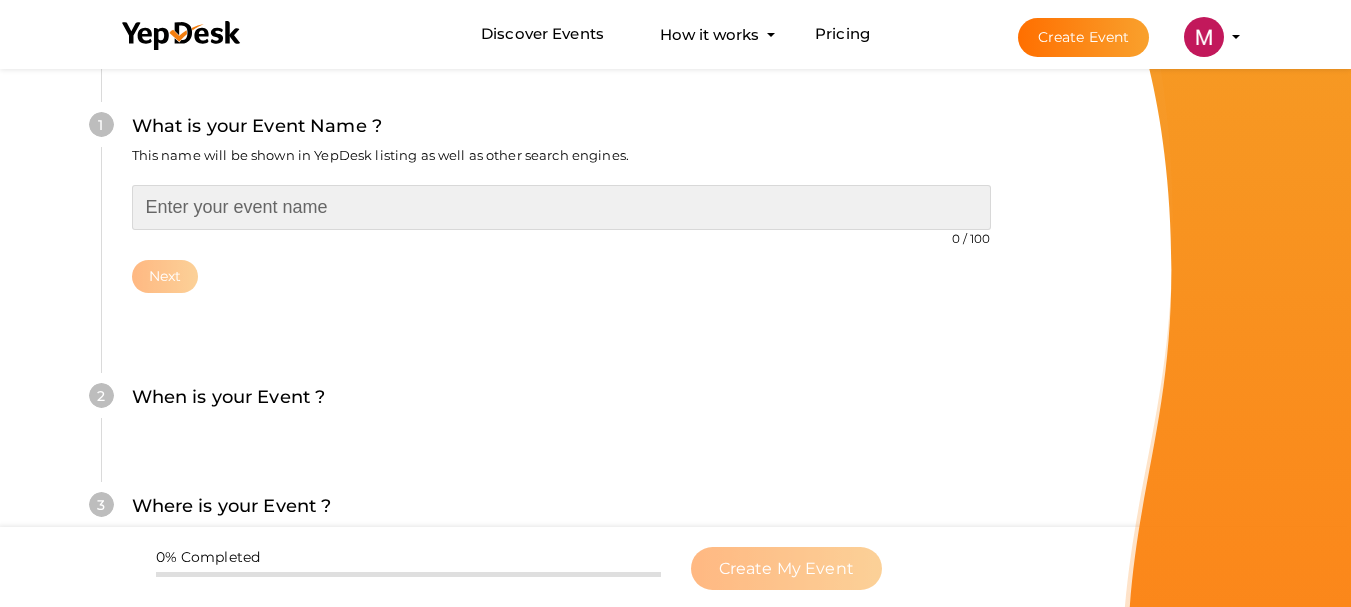 paste on "International Research Awards on Computer Aided Design in Mechanical Engineering" 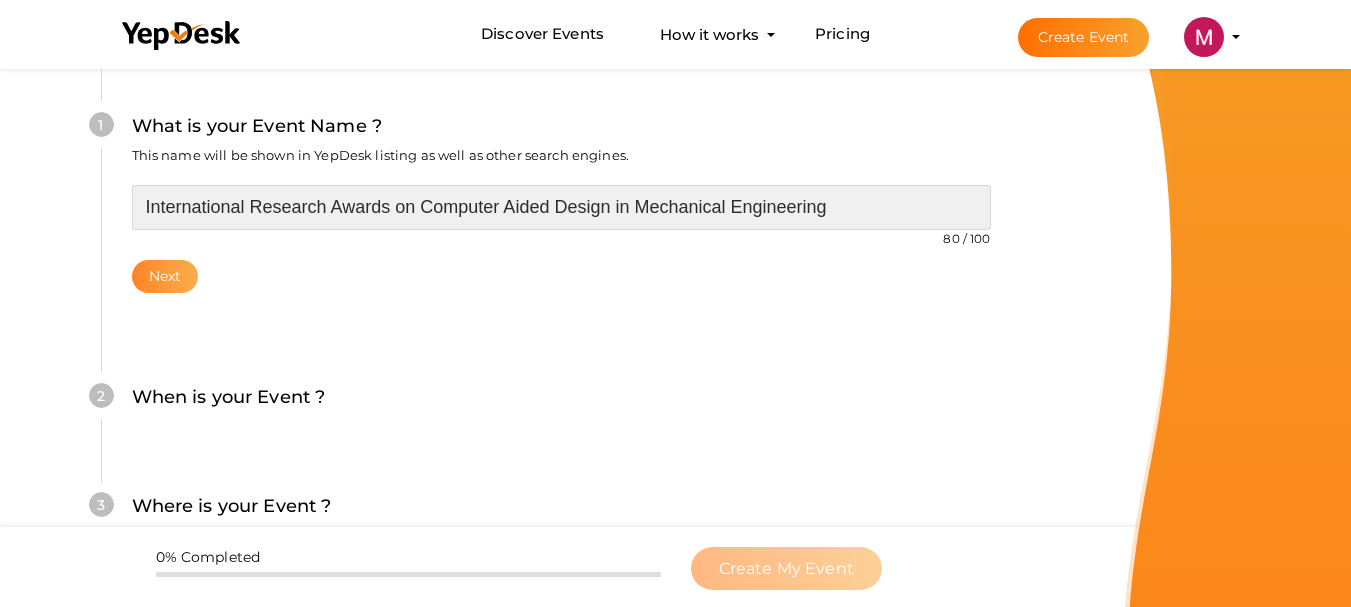 type on "International Research Awards on Computer Aided Design in Mechanical Engineering" 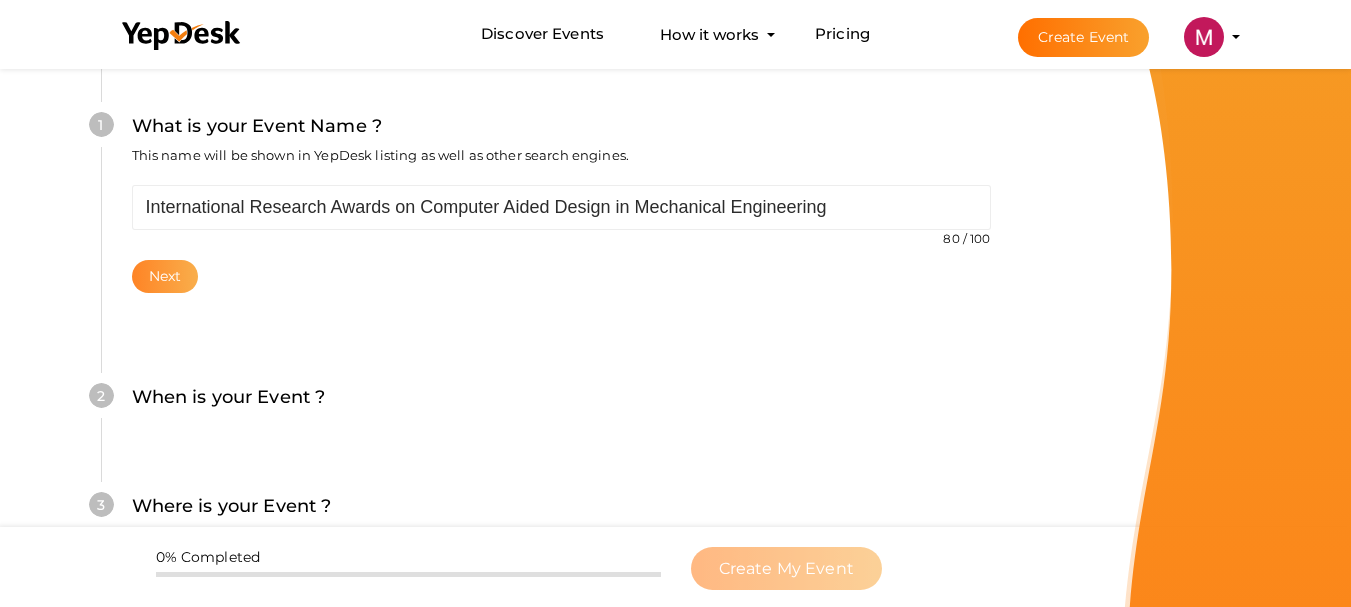click on "Next" at bounding box center (165, 276) 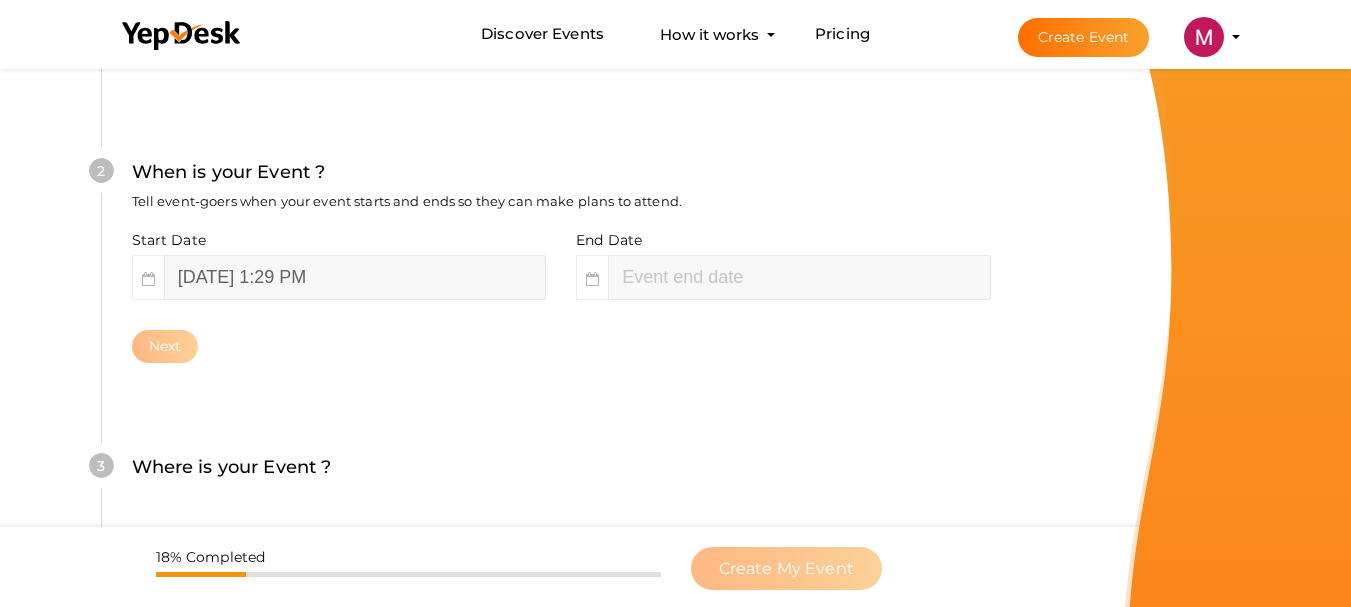 scroll, scrollTop: 460, scrollLeft: 0, axis: vertical 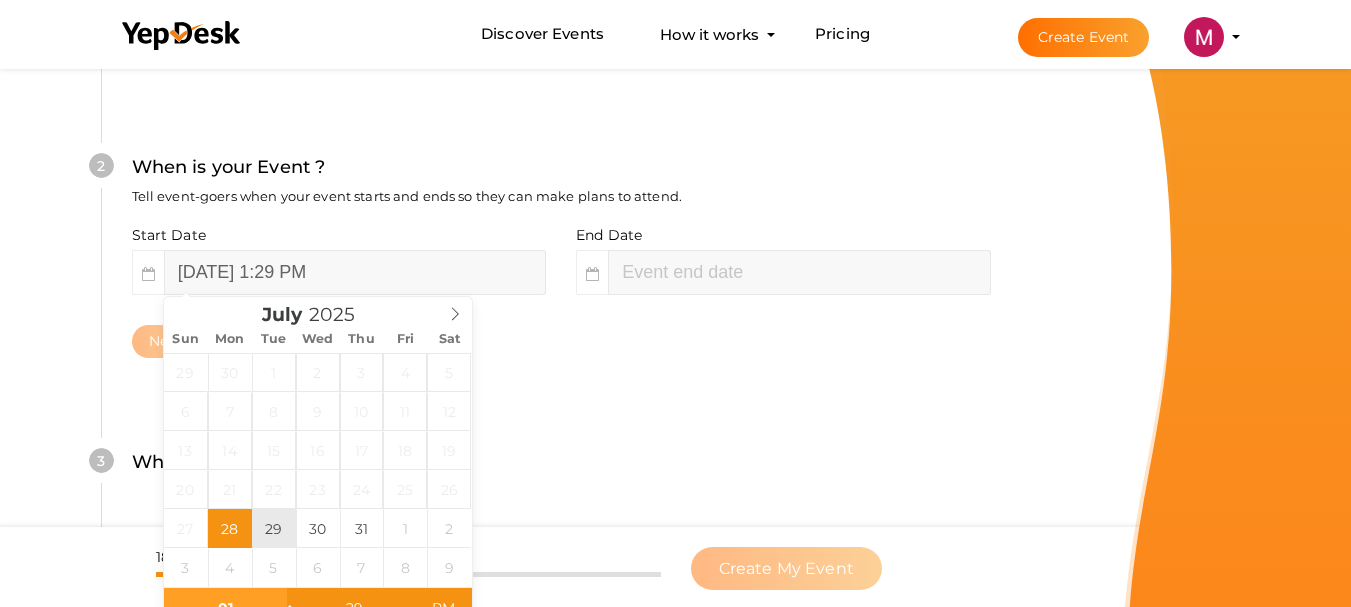 type on "[DATE] 1:29 PM" 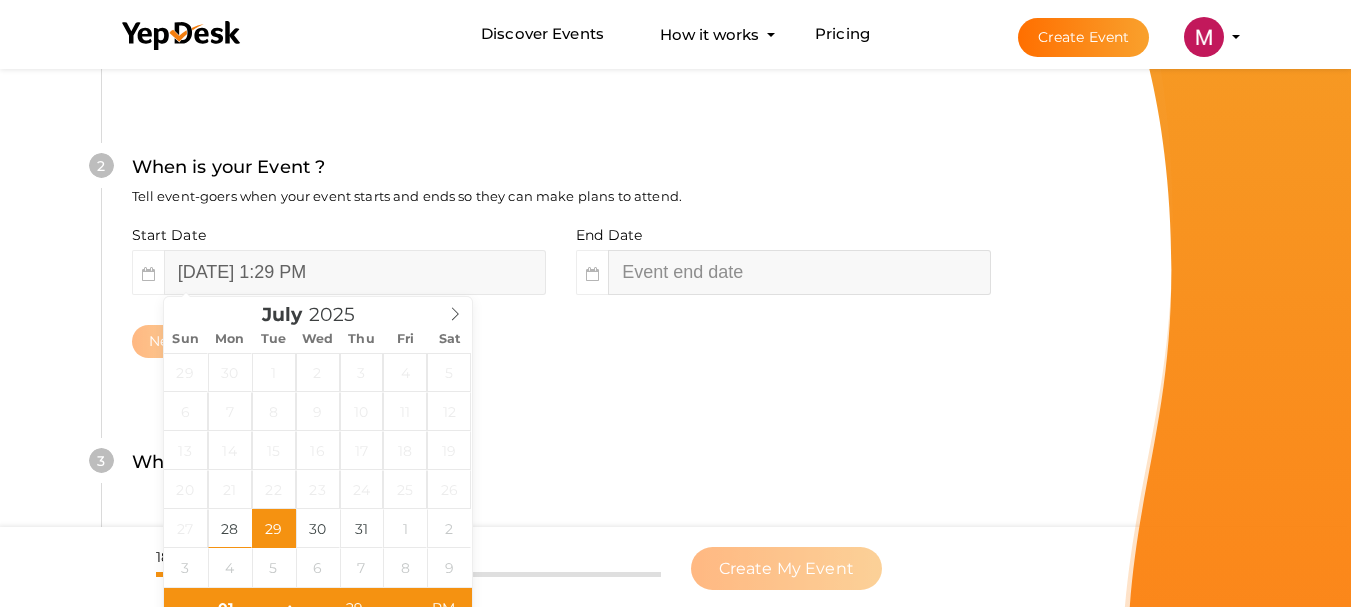 type on "03" 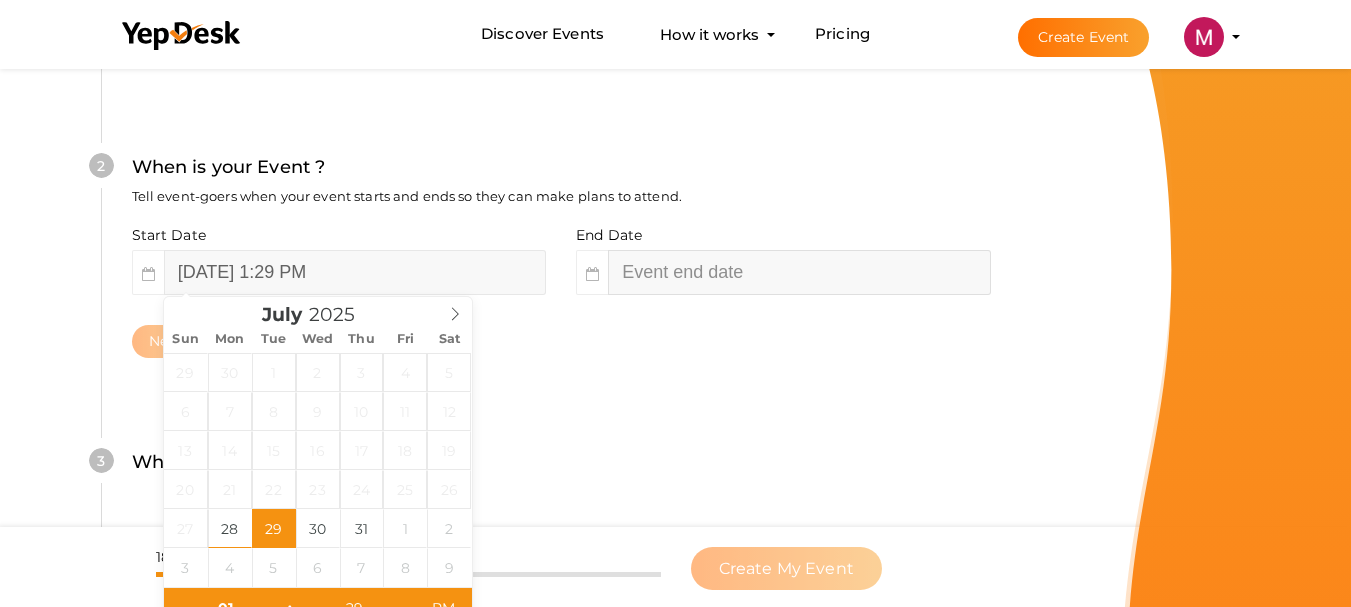 type on "29" 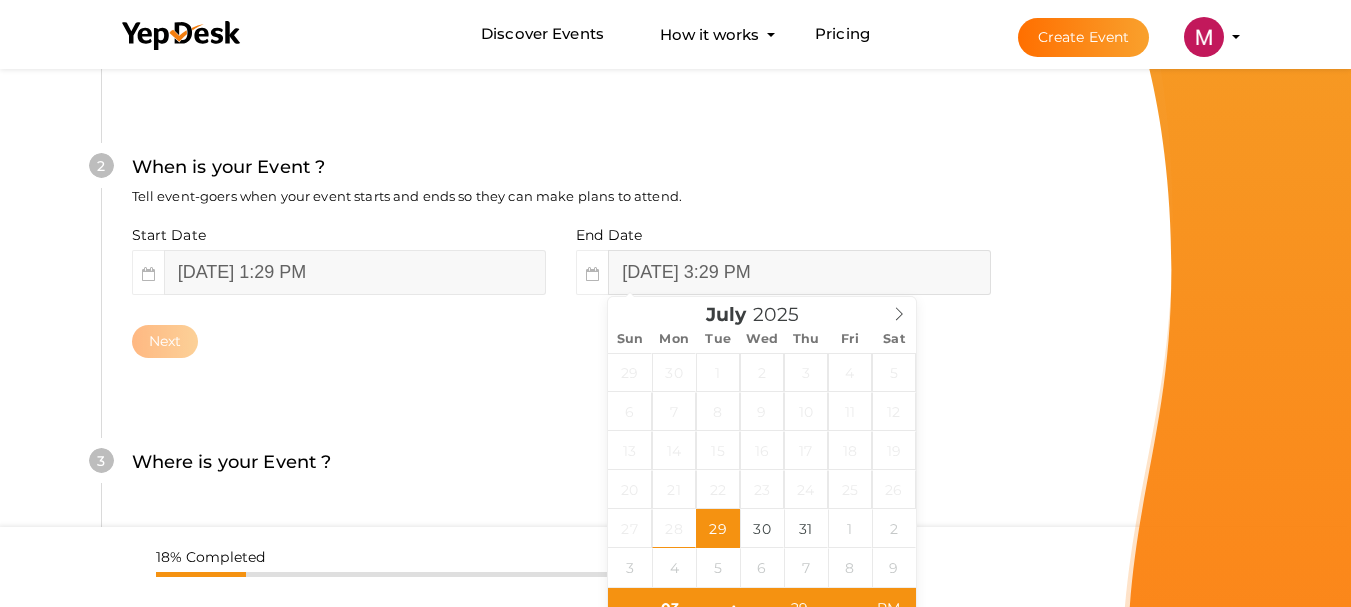 click on "[DATE] 3:29 PM" at bounding box center [799, 272] 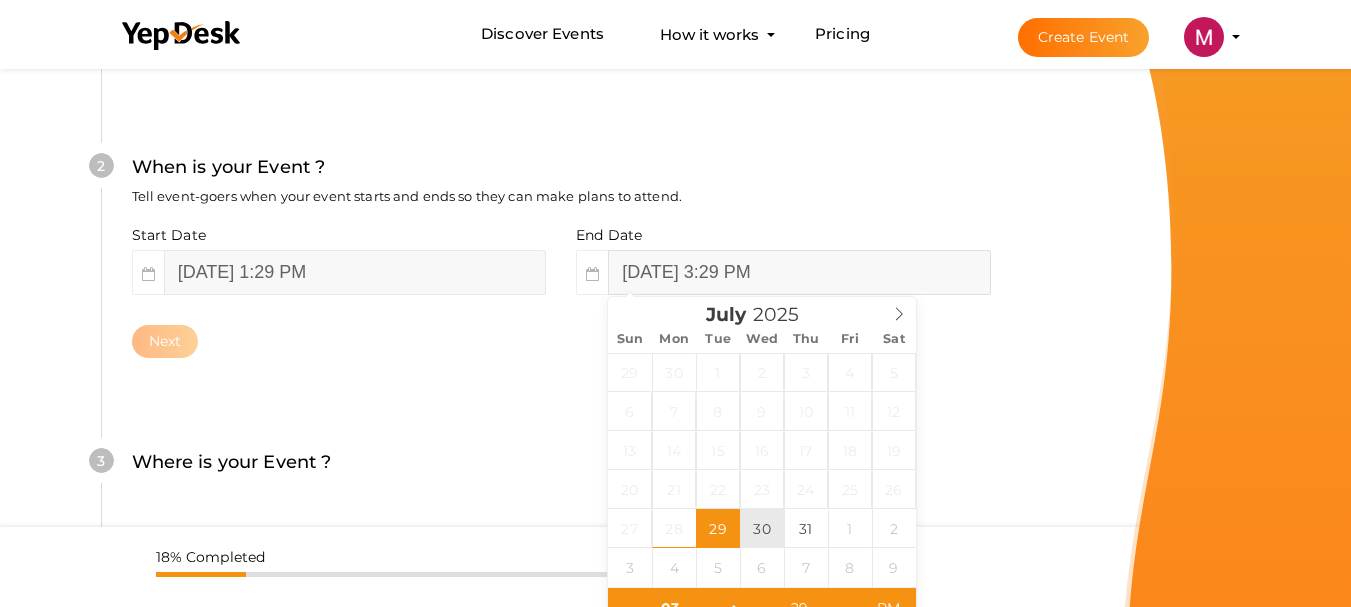 type on "[DATE] 3:29 PM" 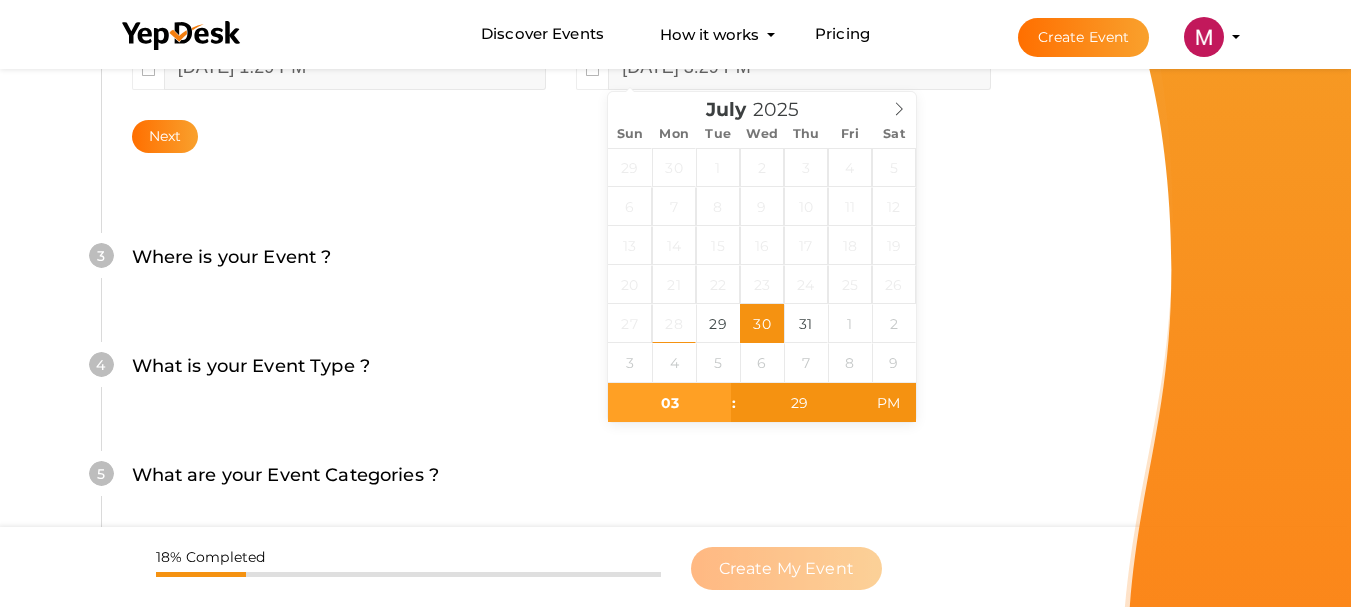 scroll, scrollTop: 660, scrollLeft: 0, axis: vertical 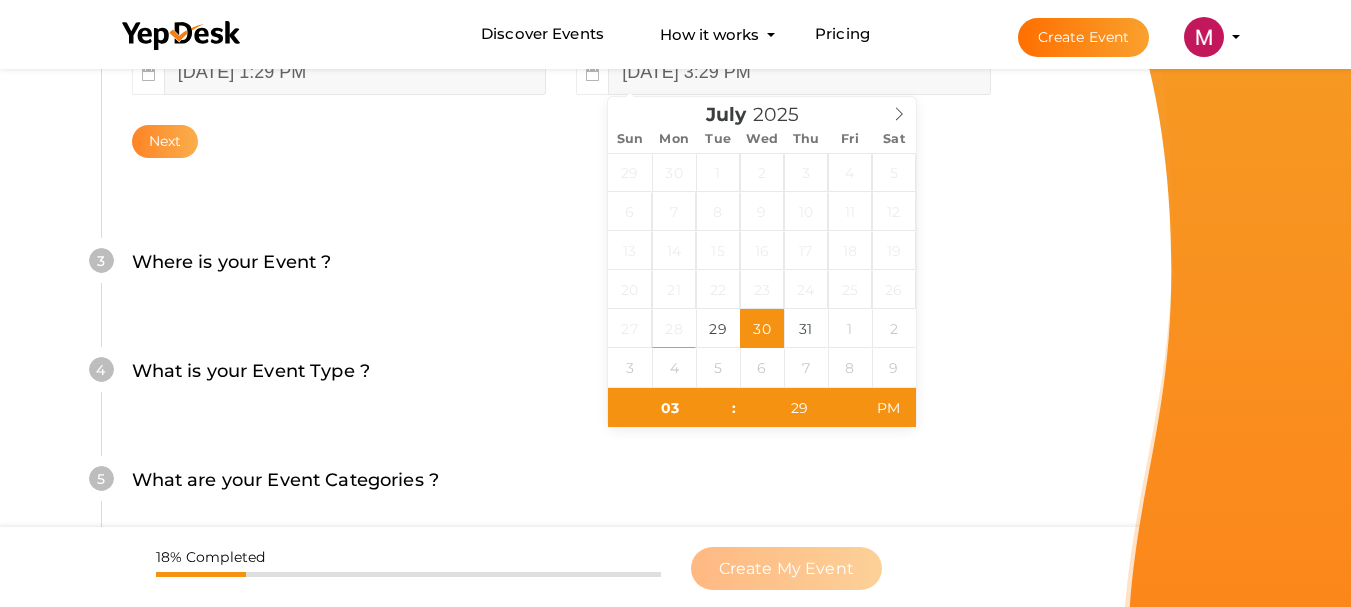 click on "Next" at bounding box center (165, 141) 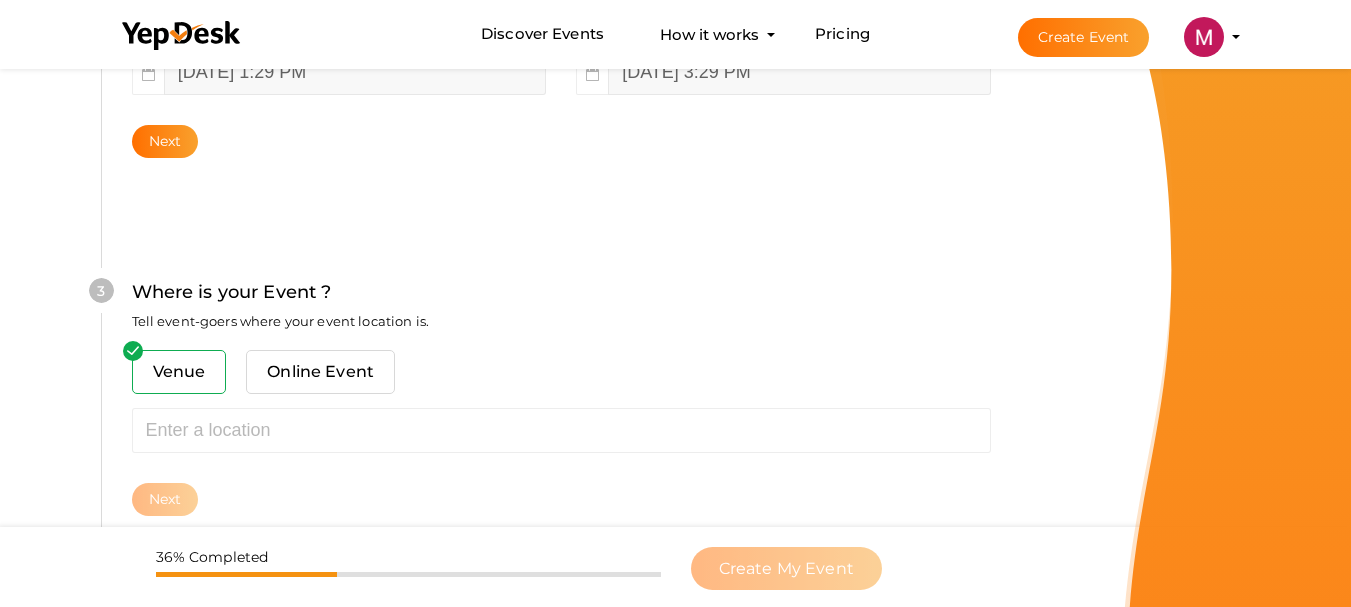 scroll, scrollTop: 785, scrollLeft: 0, axis: vertical 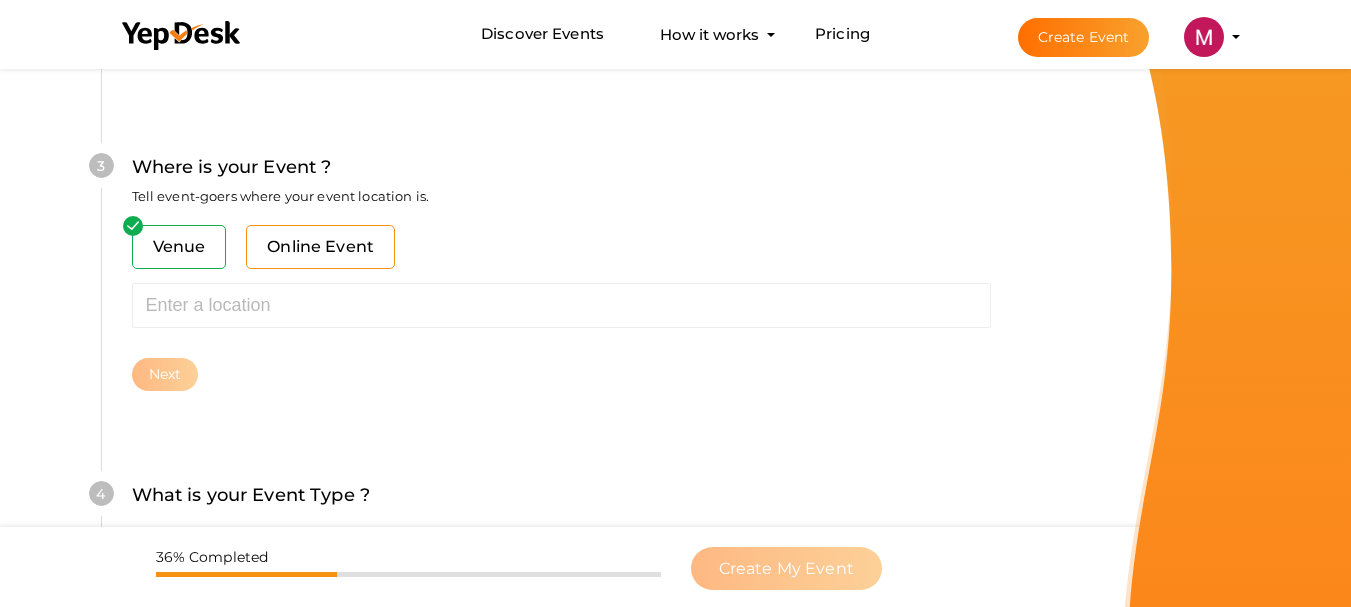 click on "Online
Event" at bounding box center [320, 247] 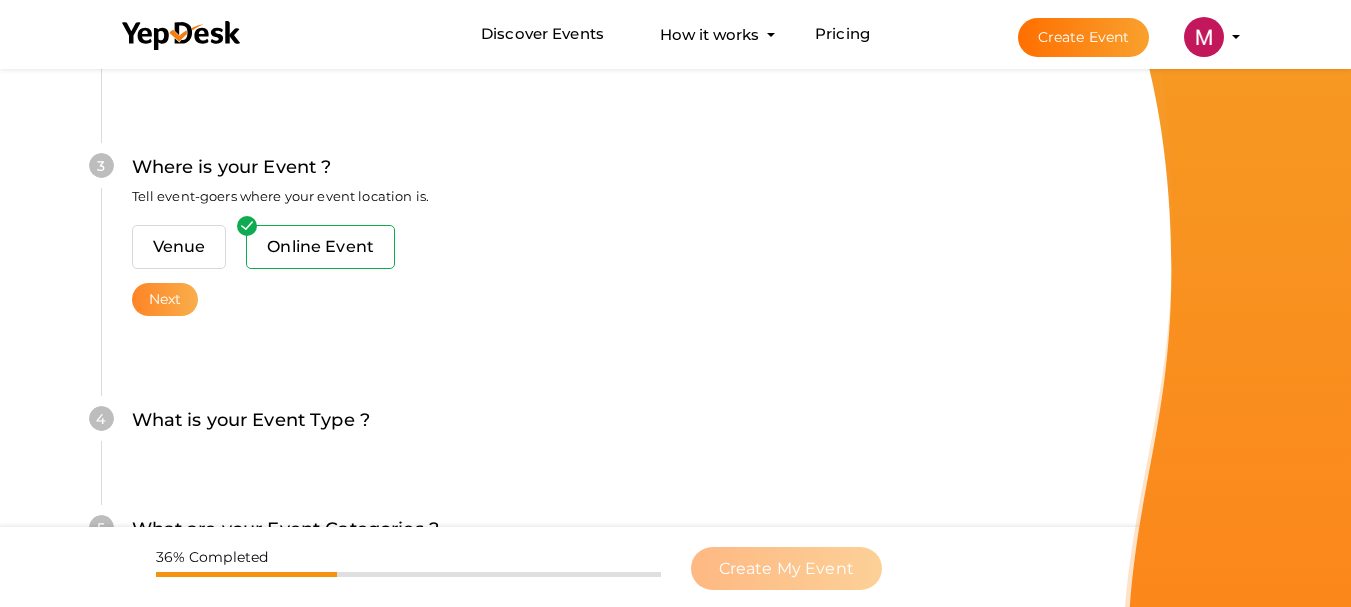 click on "Next" at bounding box center [165, 299] 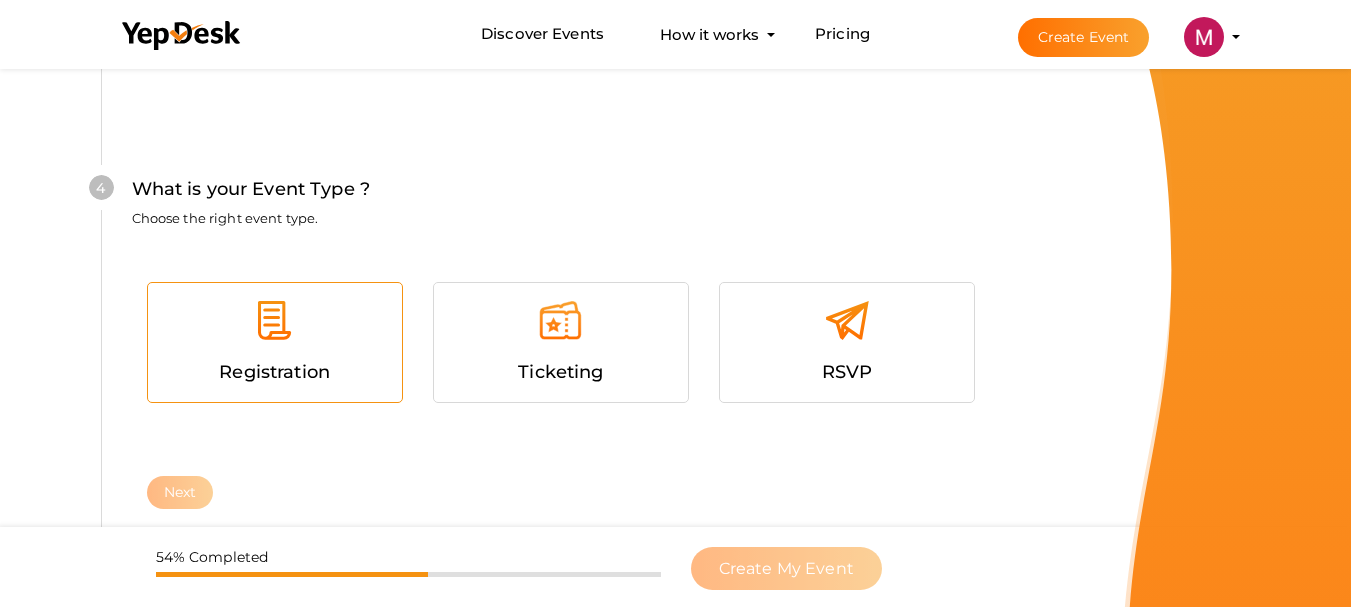 scroll, scrollTop: 1068, scrollLeft: 0, axis: vertical 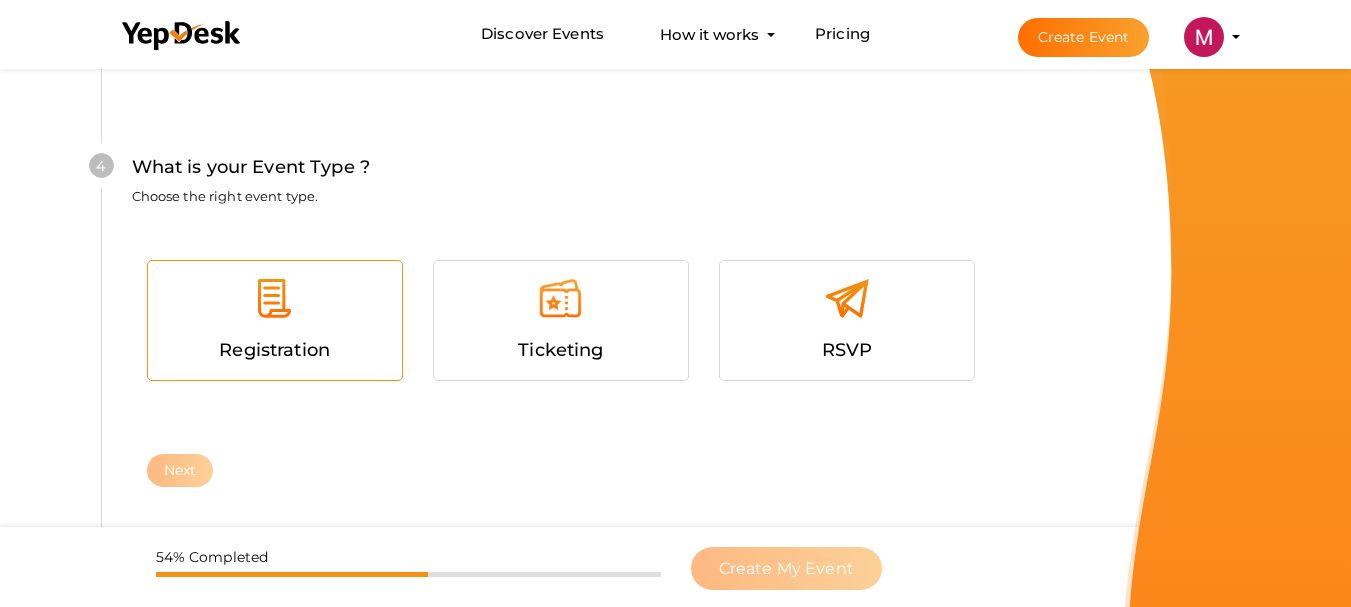 click at bounding box center (275, 306) 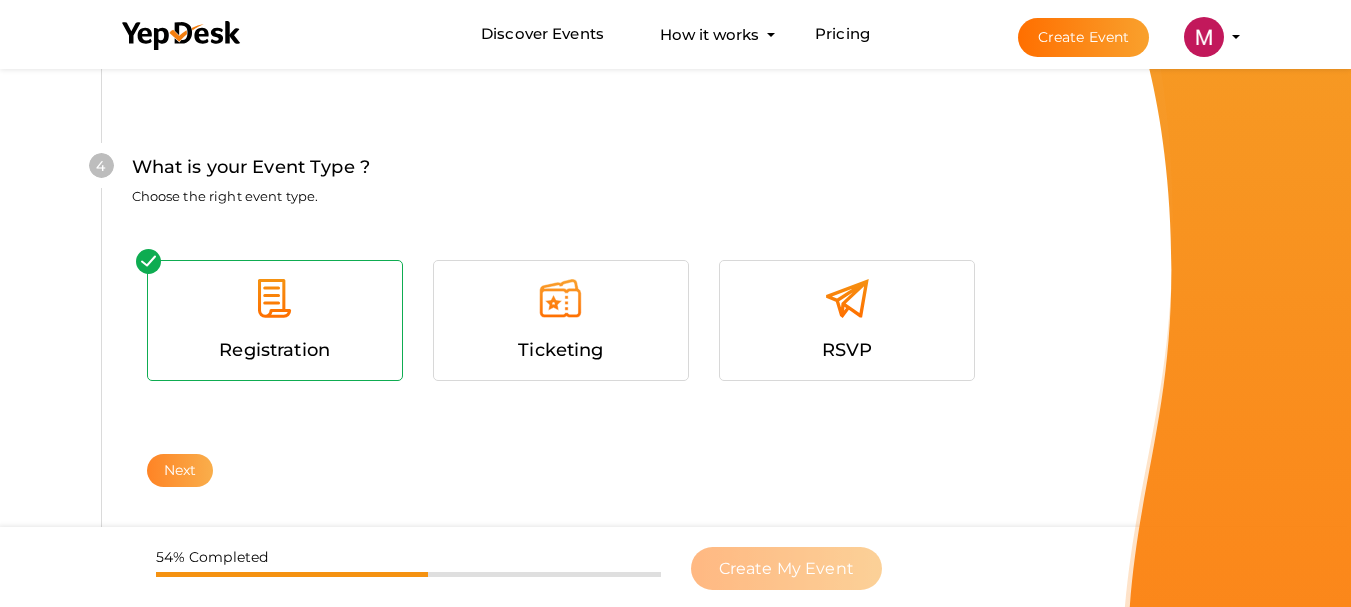 click on "Next" at bounding box center (180, 470) 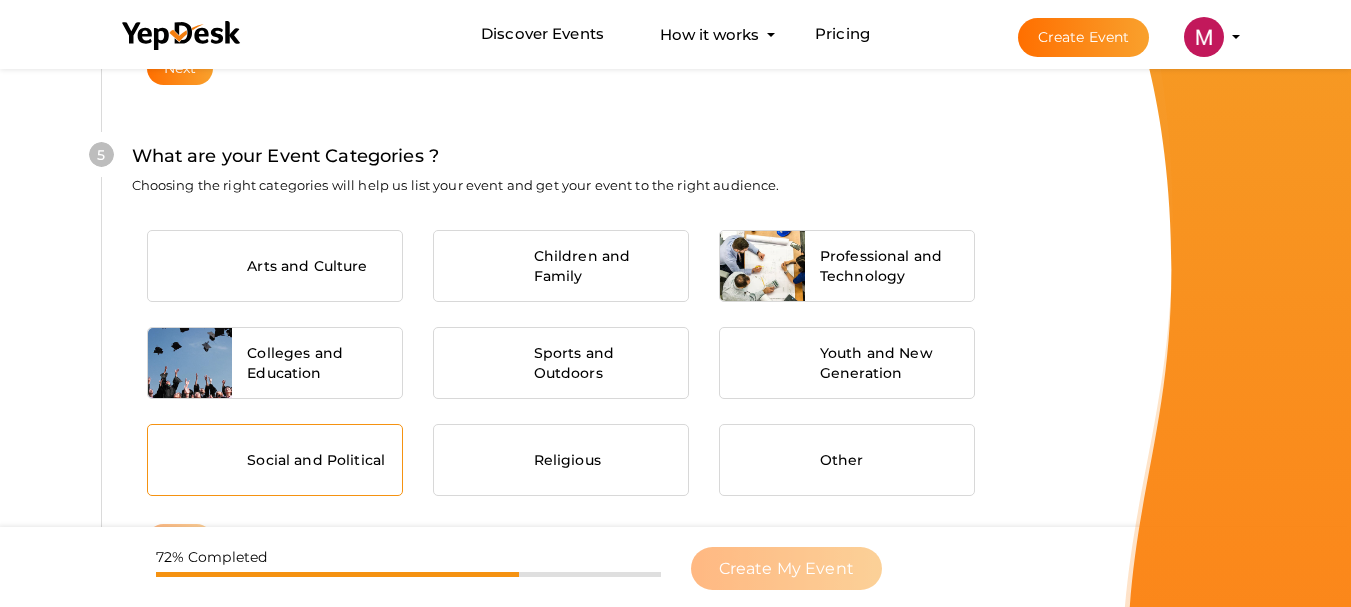 scroll, scrollTop: 1489, scrollLeft: 0, axis: vertical 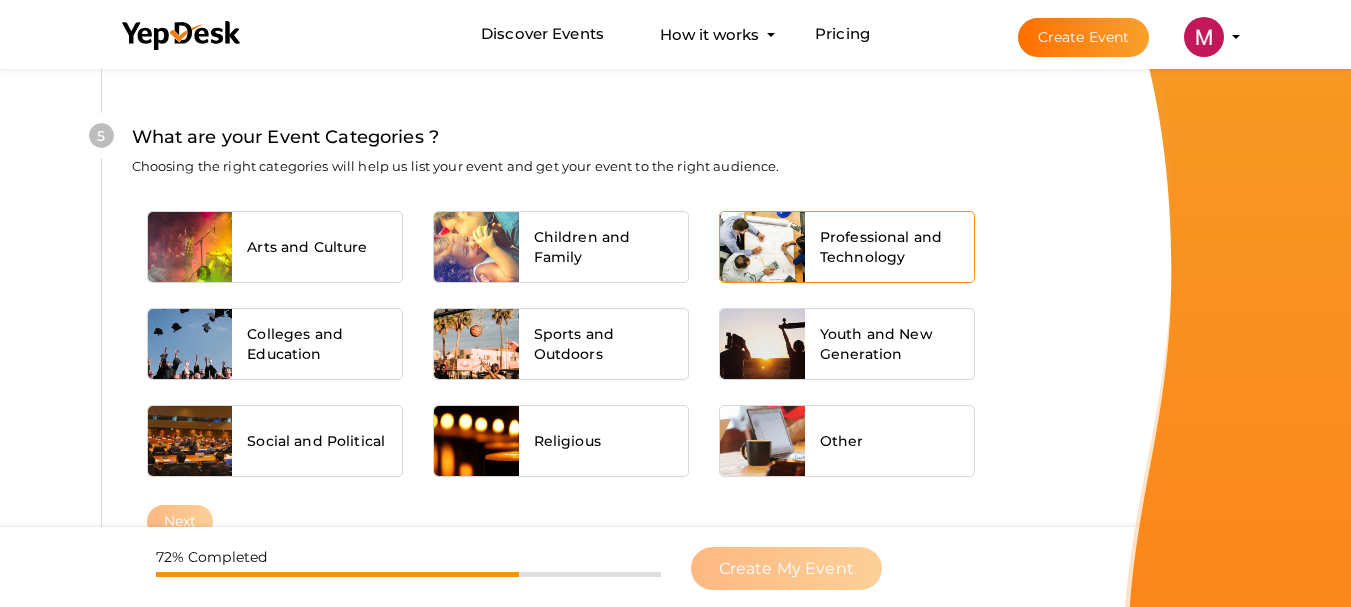 click on "Professional and Technology" at bounding box center [890, 247] 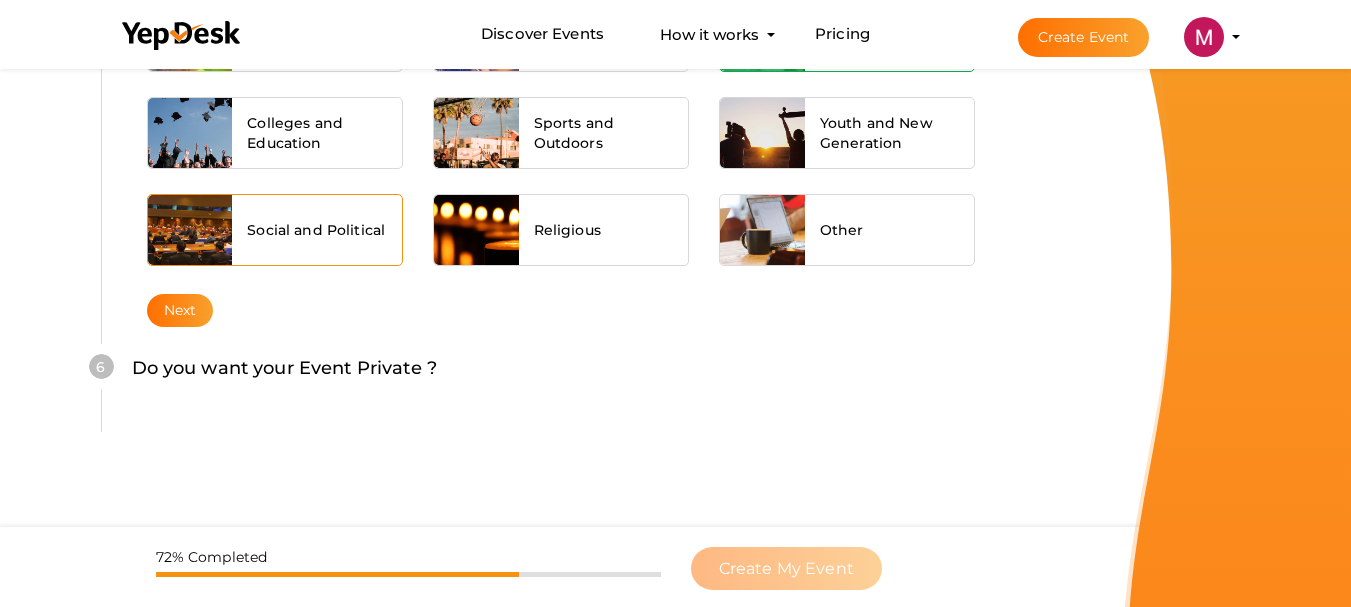 scroll, scrollTop: 1707, scrollLeft: 0, axis: vertical 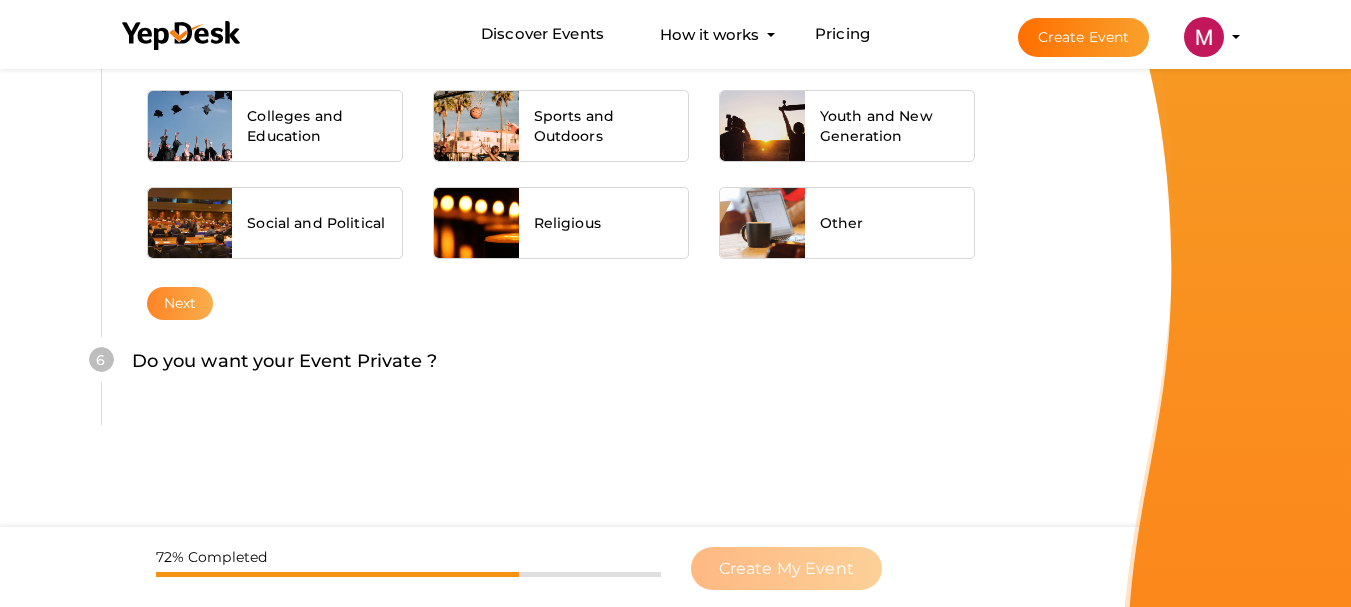 click on "Next" at bounding box center [180, 303] 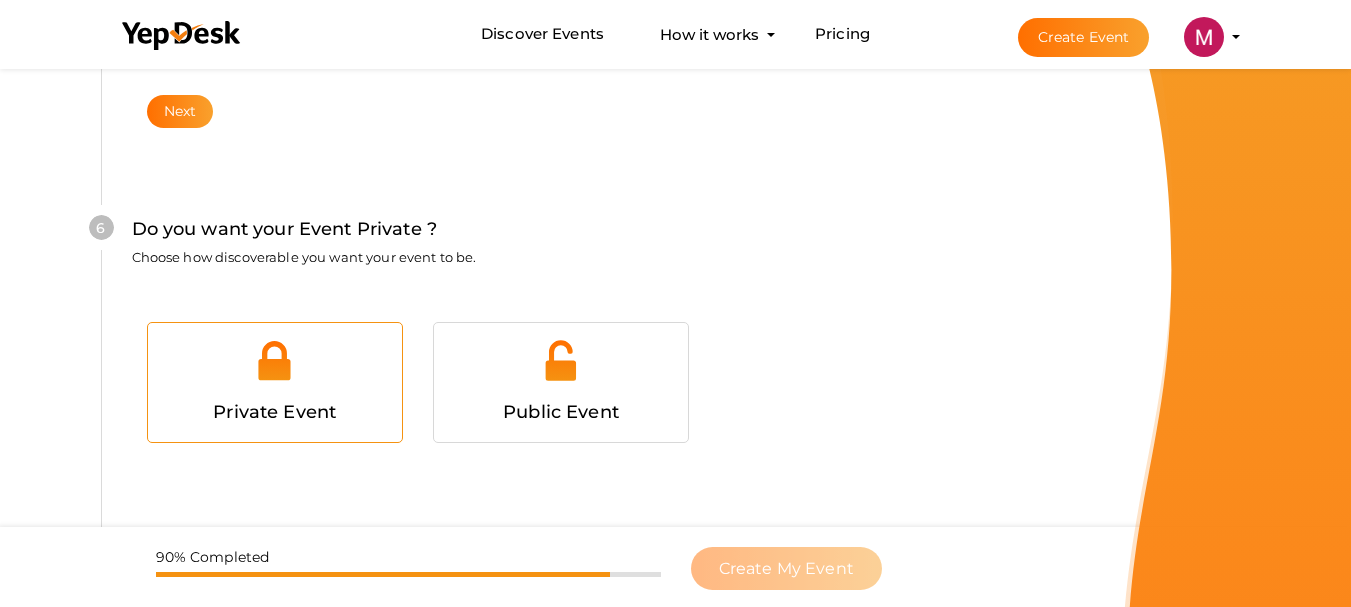 scroll, scrollTop: 1931, scrollLeft: 0, axis: vertical 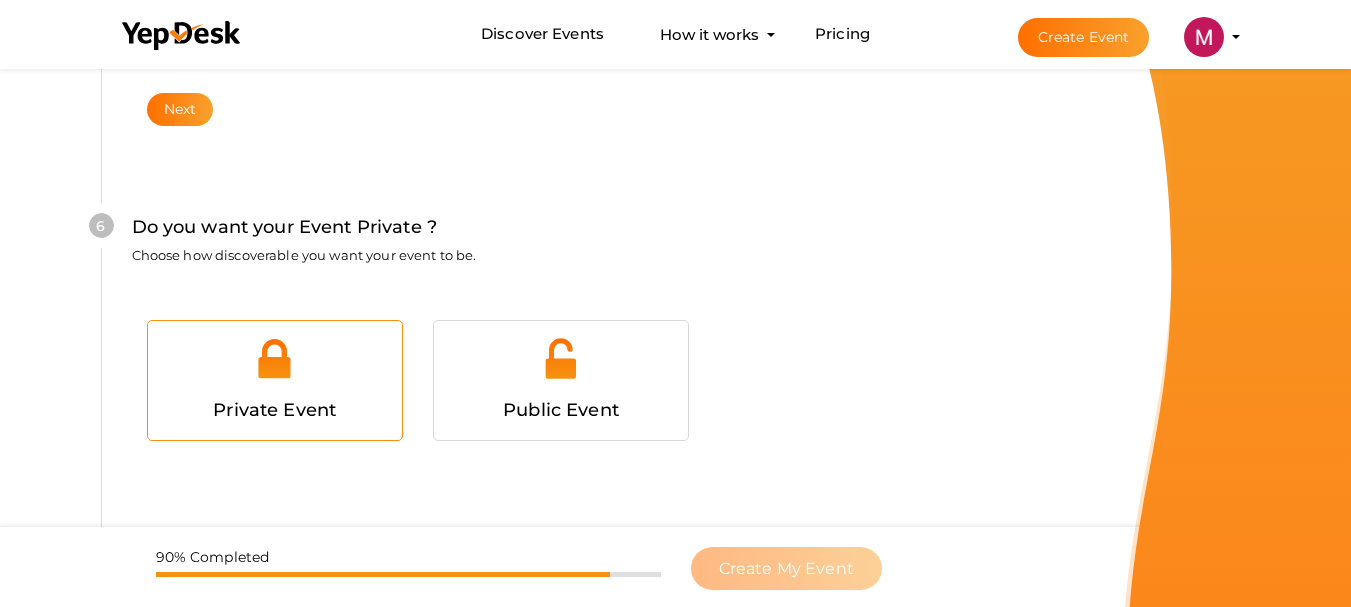 click at bounding box center [274, 358] 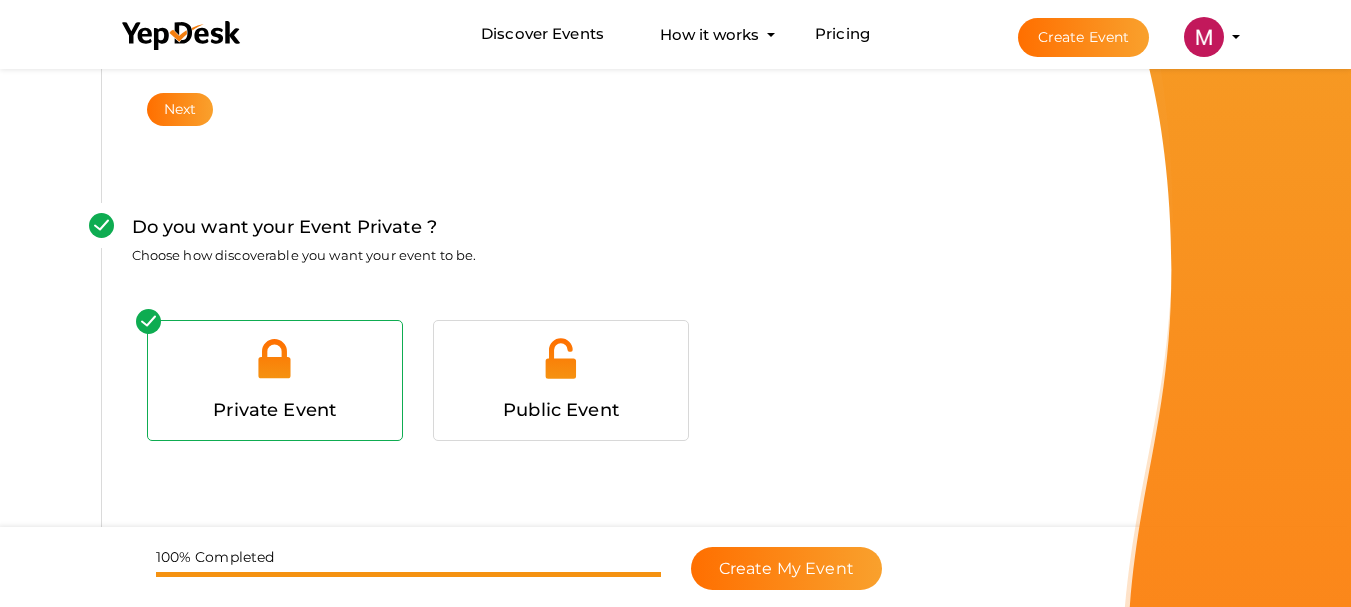 click at bounding box center (274, 358) 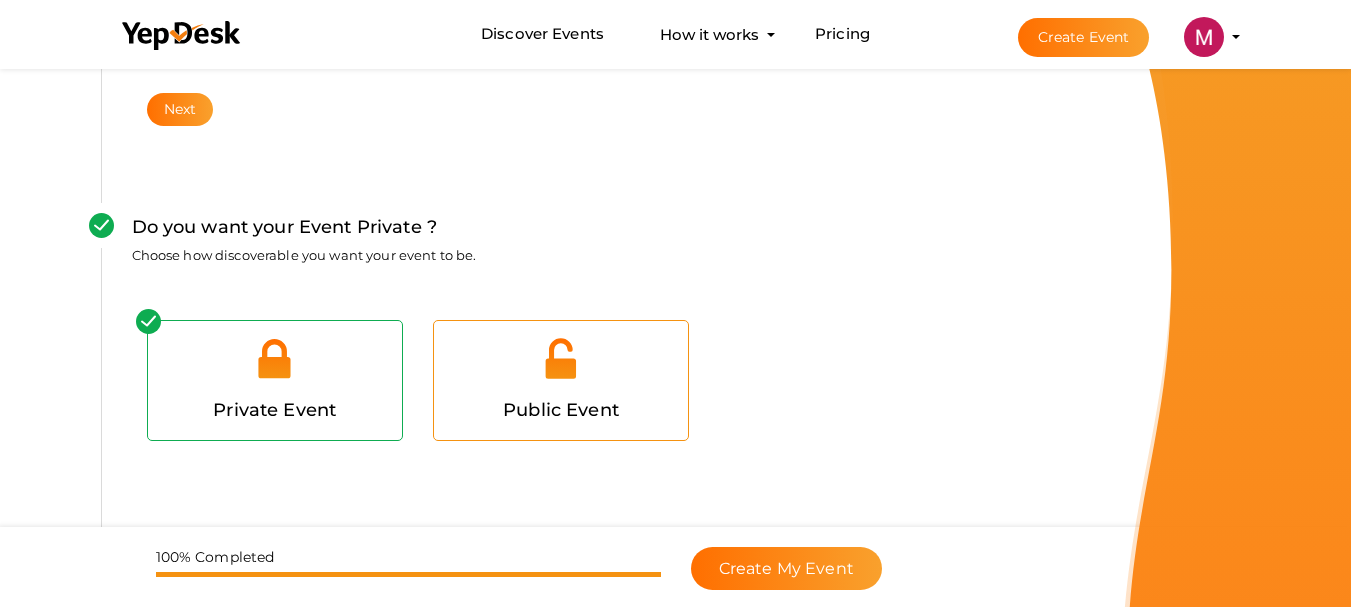 click at bounding box center [561, 366] 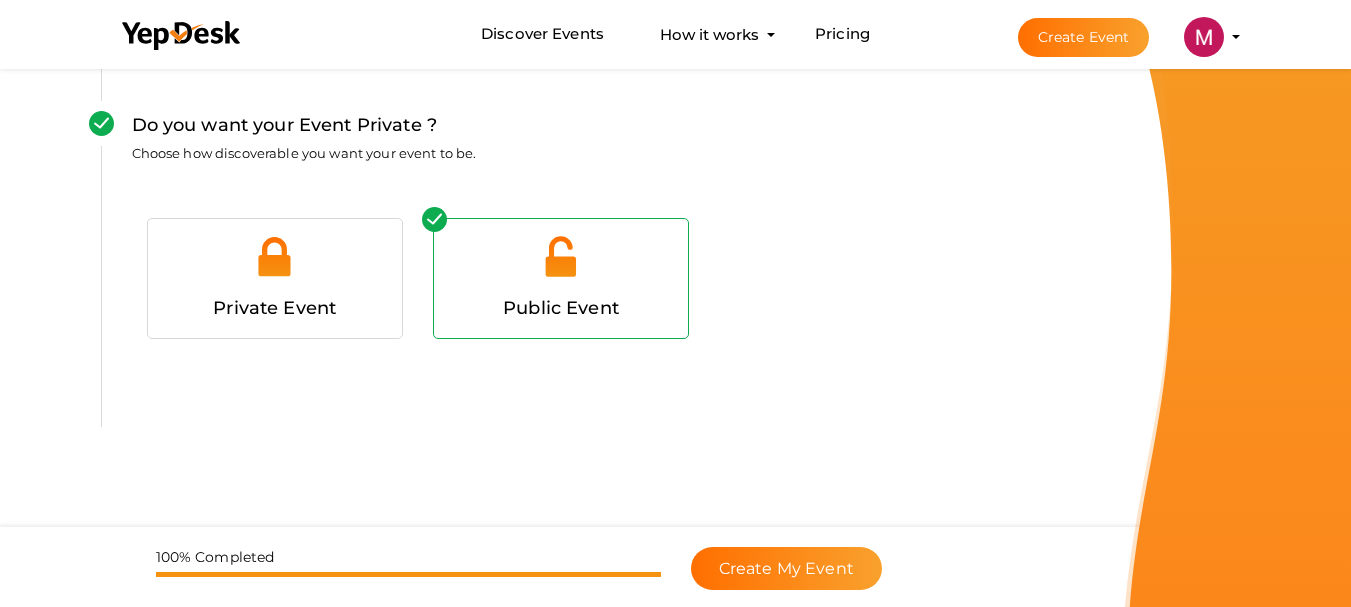 scroll, scrollTop: 2034, scrollLeft: 0, axis: vertical 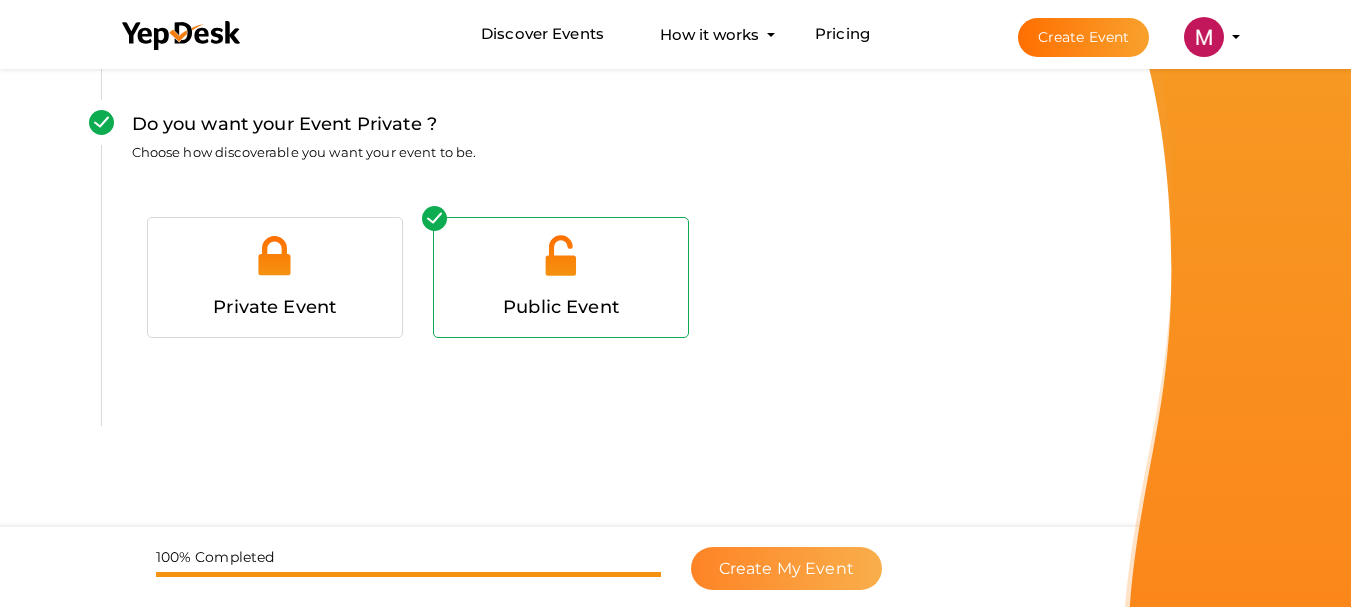 click on "Create
My
Event" at bounding box center [786, 568] 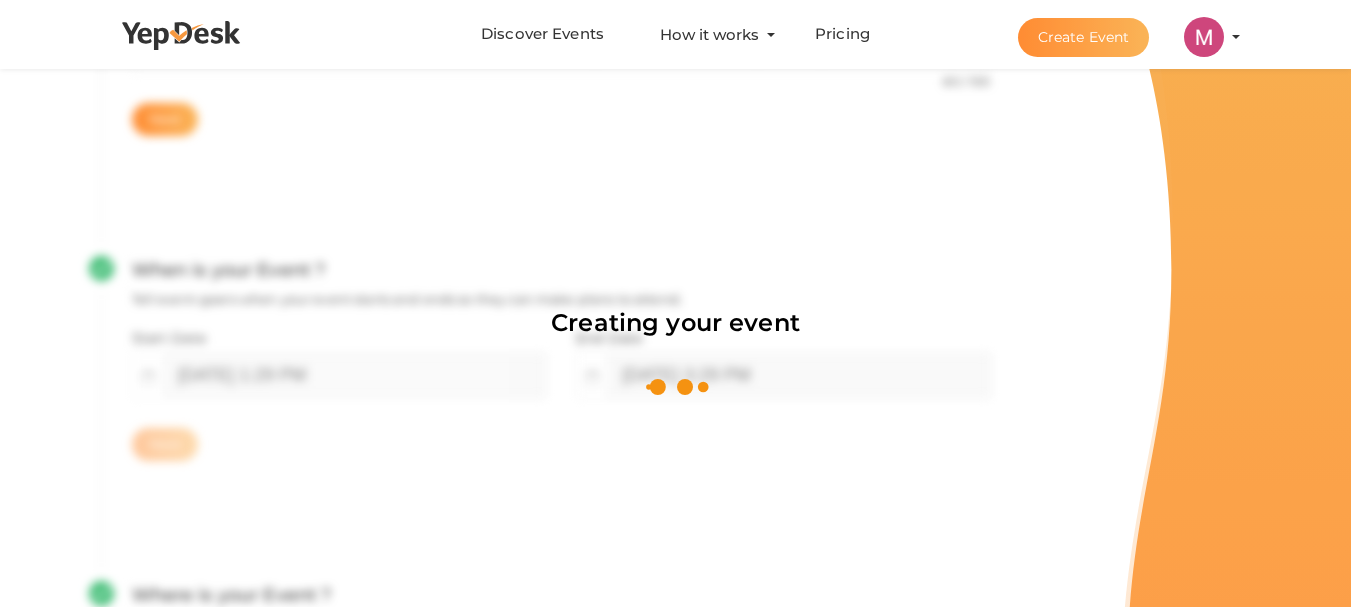 scroll, scrollTop: 300, scrollLeft: 0, axis: vertical 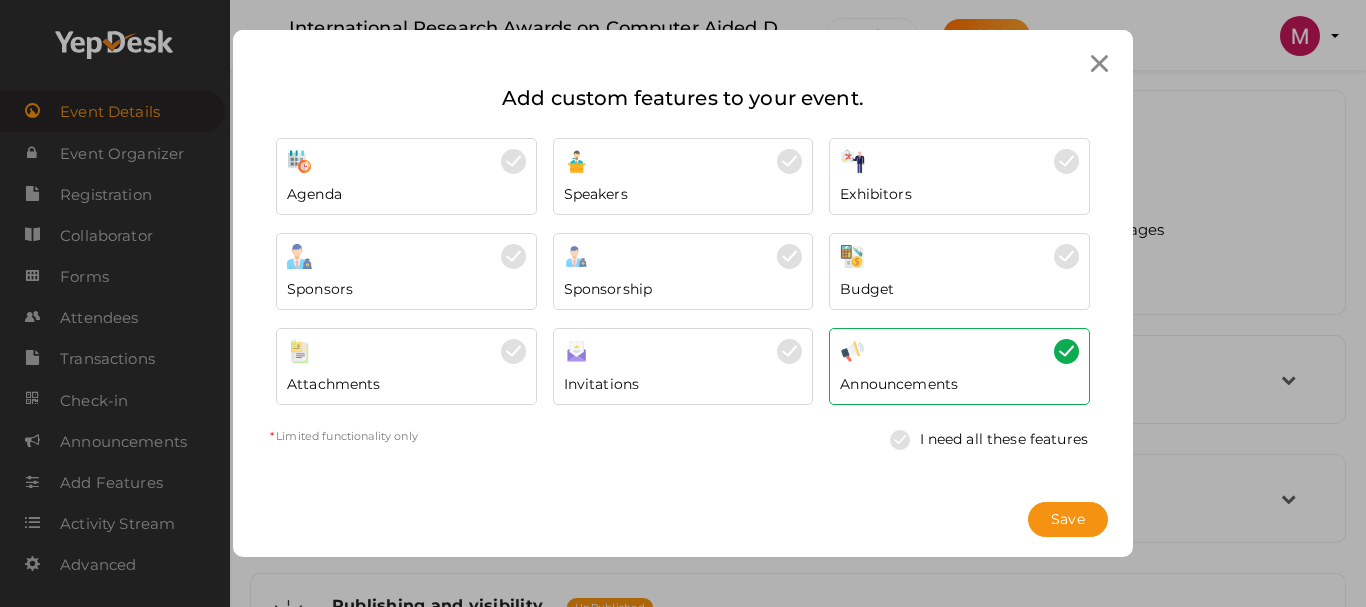 click on "Exhibitors" at bounding box center [959, 189] 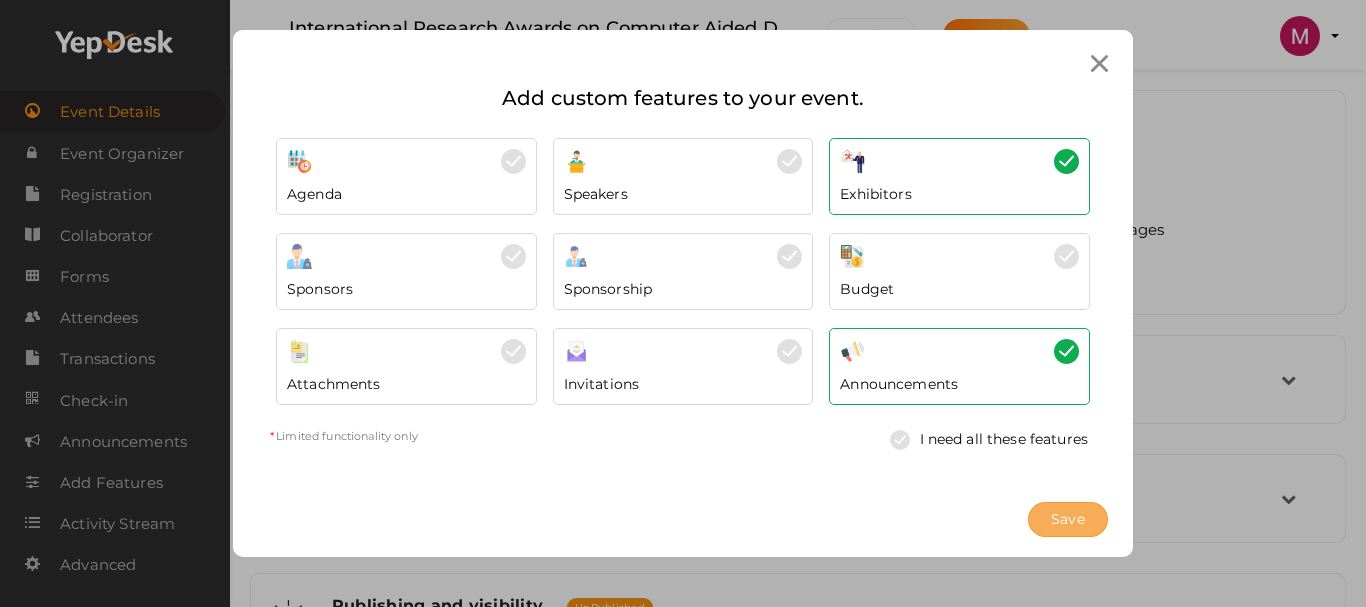 click on "Save" at bounding box center [1068, 519] 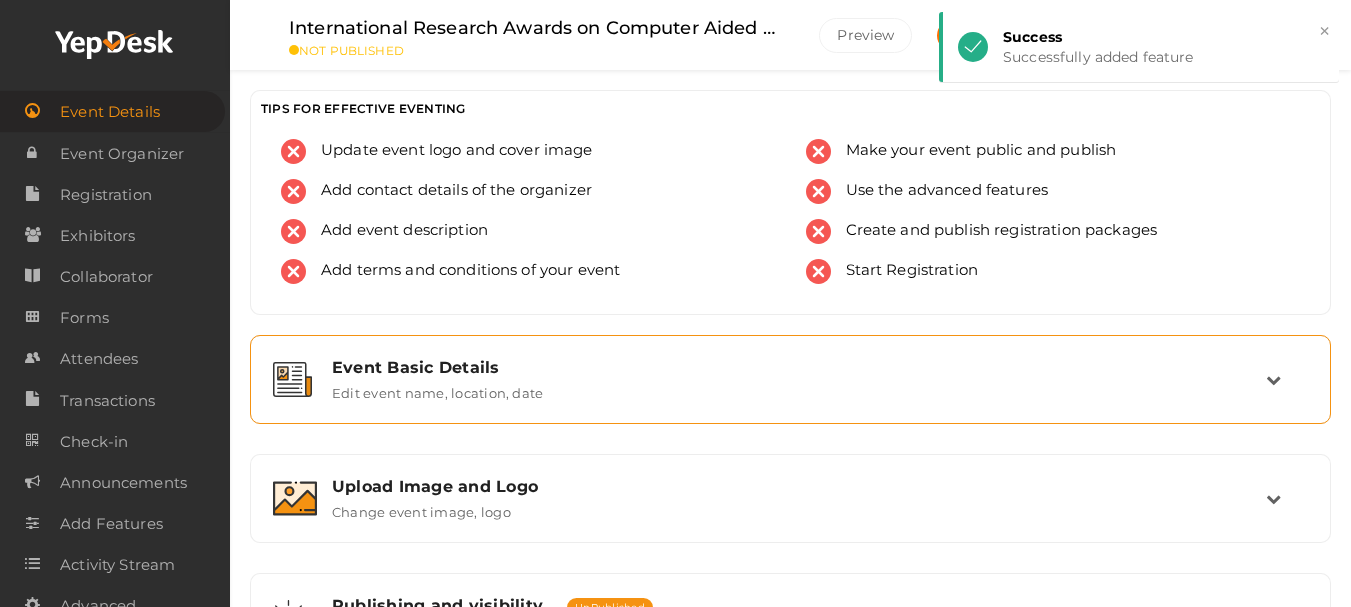click on "Event Basic Details
Edit event name,
location, date" at bounding box center (791, 379) 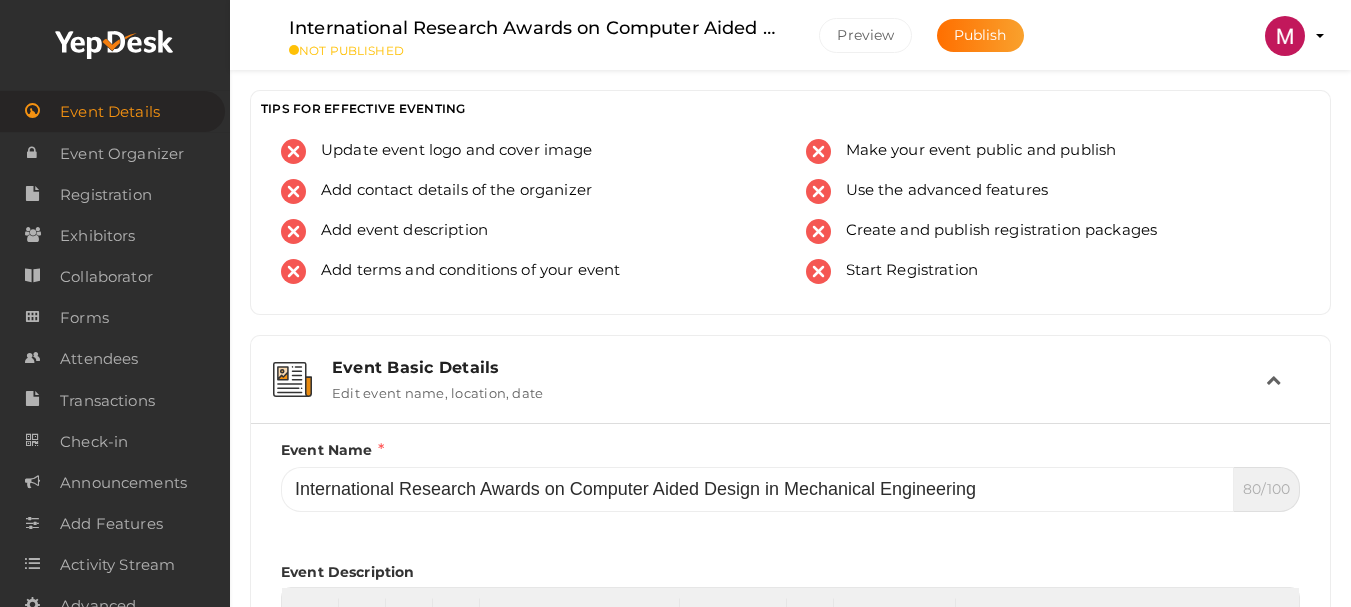 scroll, scrollTop: 200, scrollLeft: 0, axis: vertical 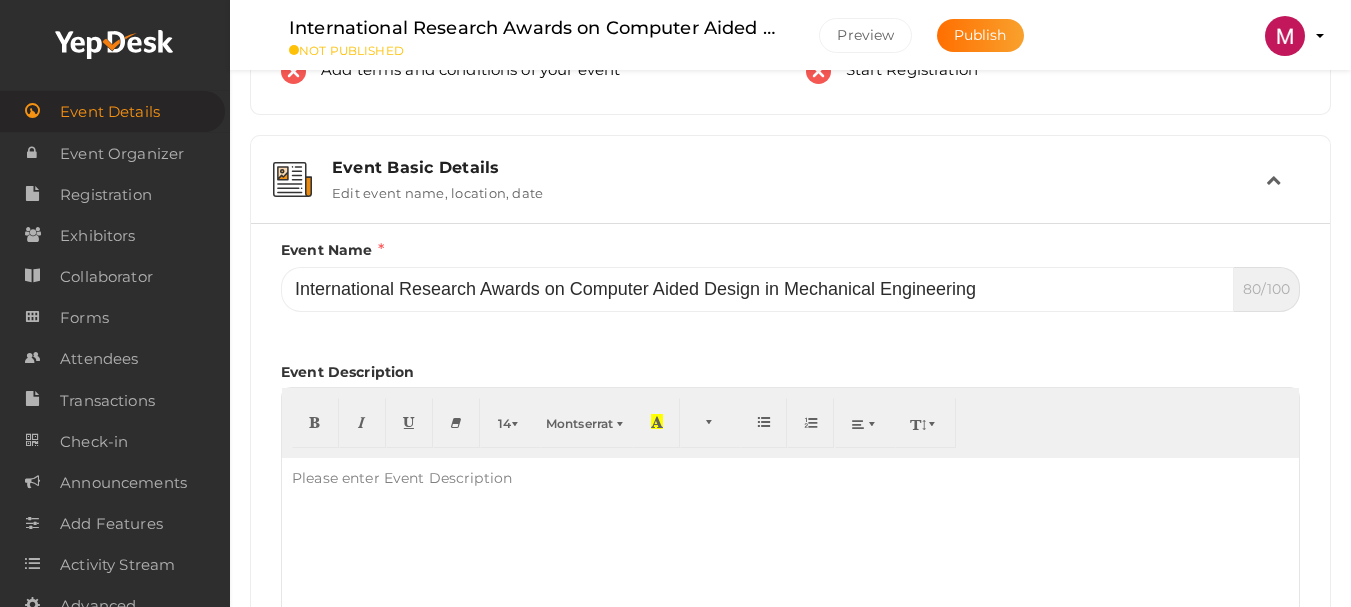 click at bounding box center (790, 558) 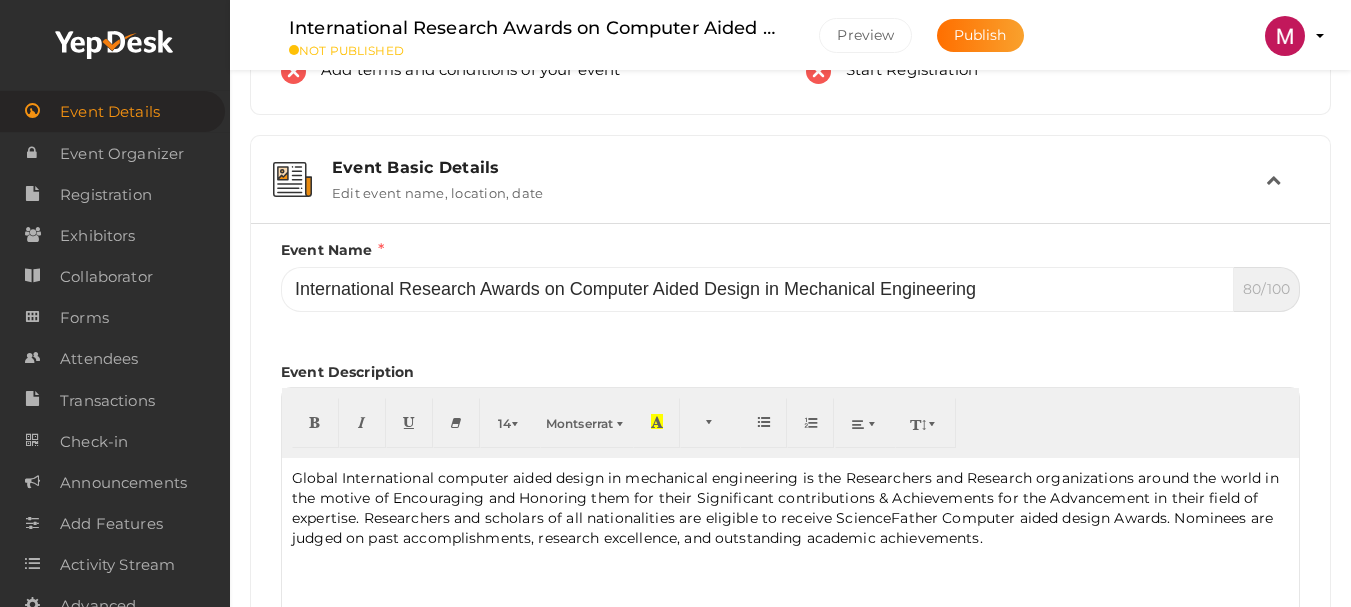 type 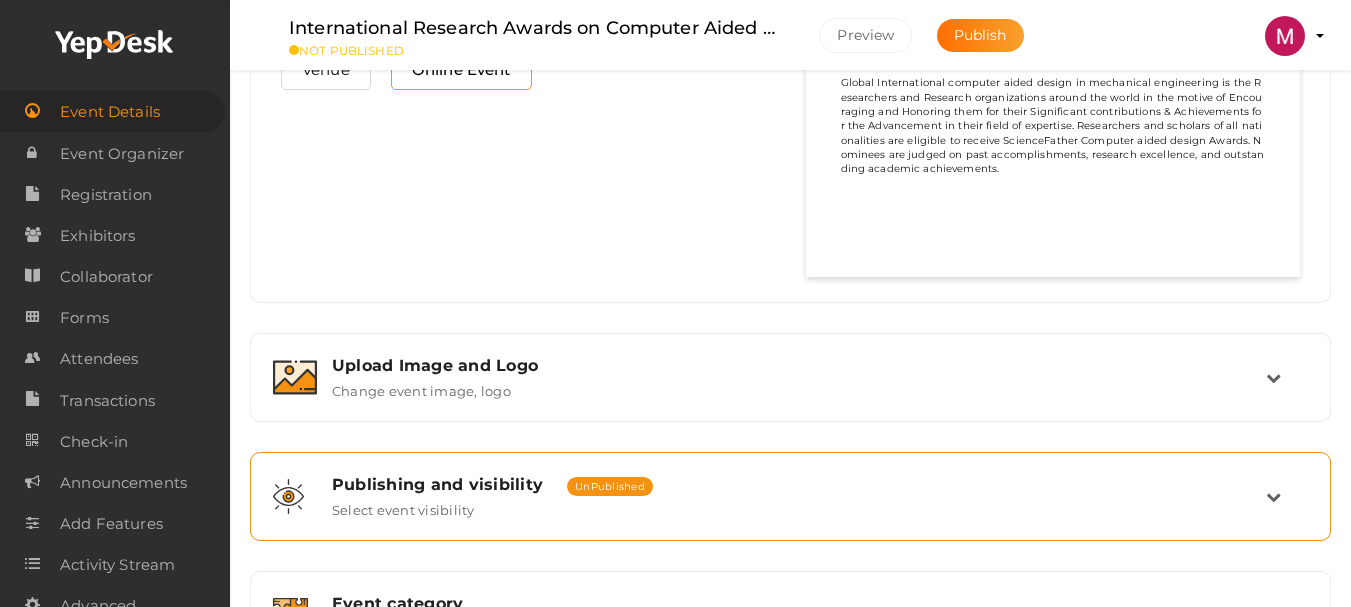 scroll, scrollTop: 1300, scrollLeft: 0, axis: vertical 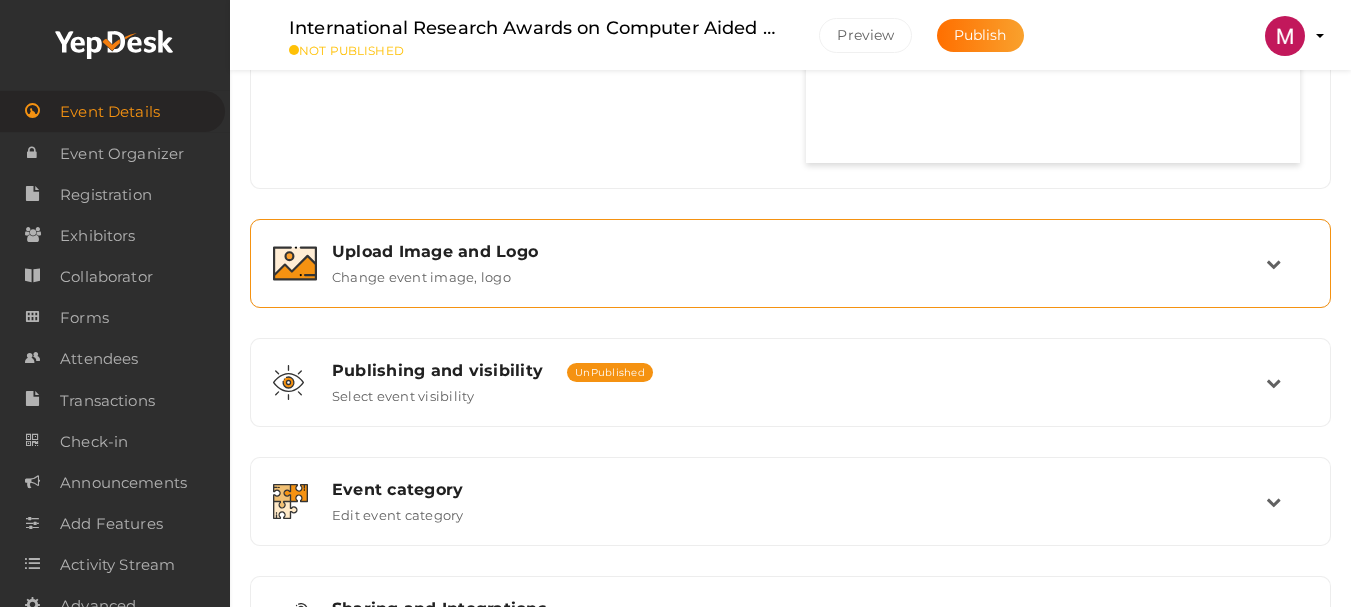 click on "Upload Image and Logo" at bounding box center (799, 251) 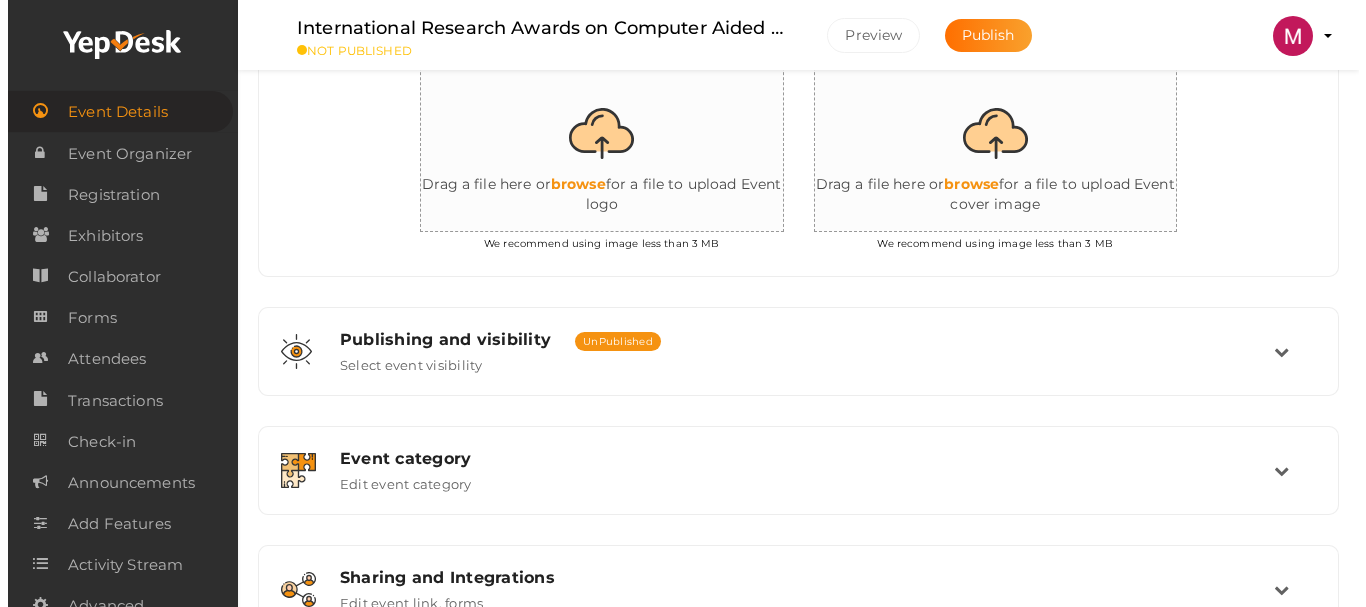 scroll, scrollTop: 573, scrollLeft: 0, axis: vertical 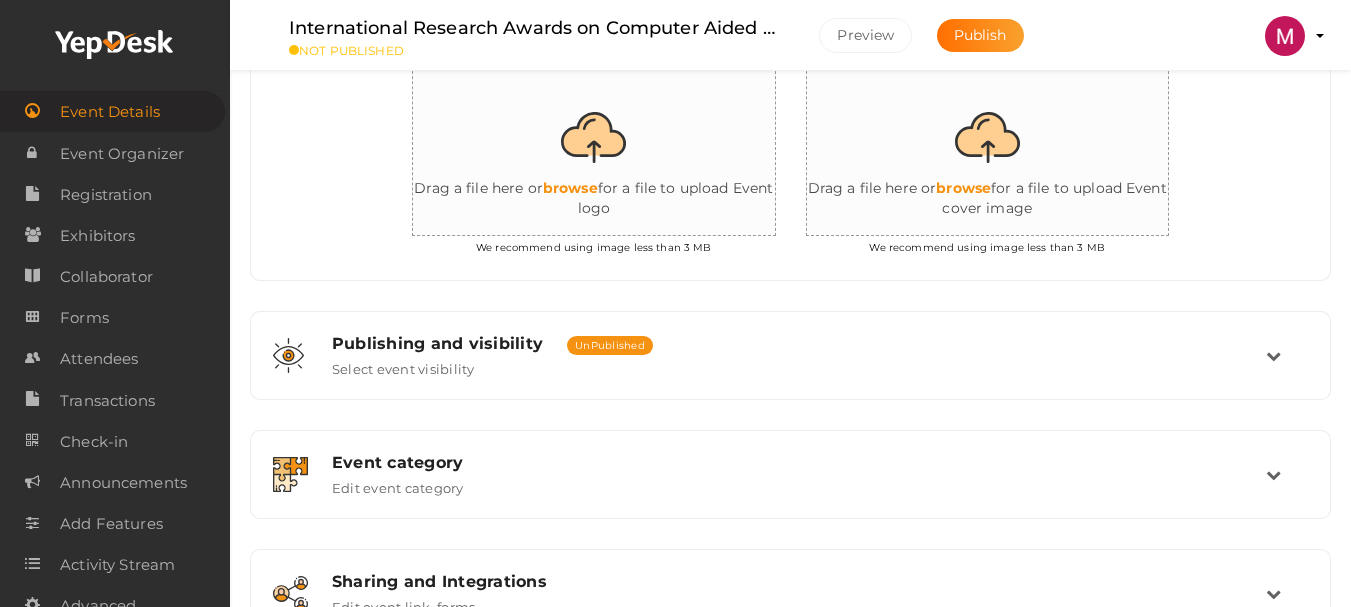 click at bounding box center (613, 149) 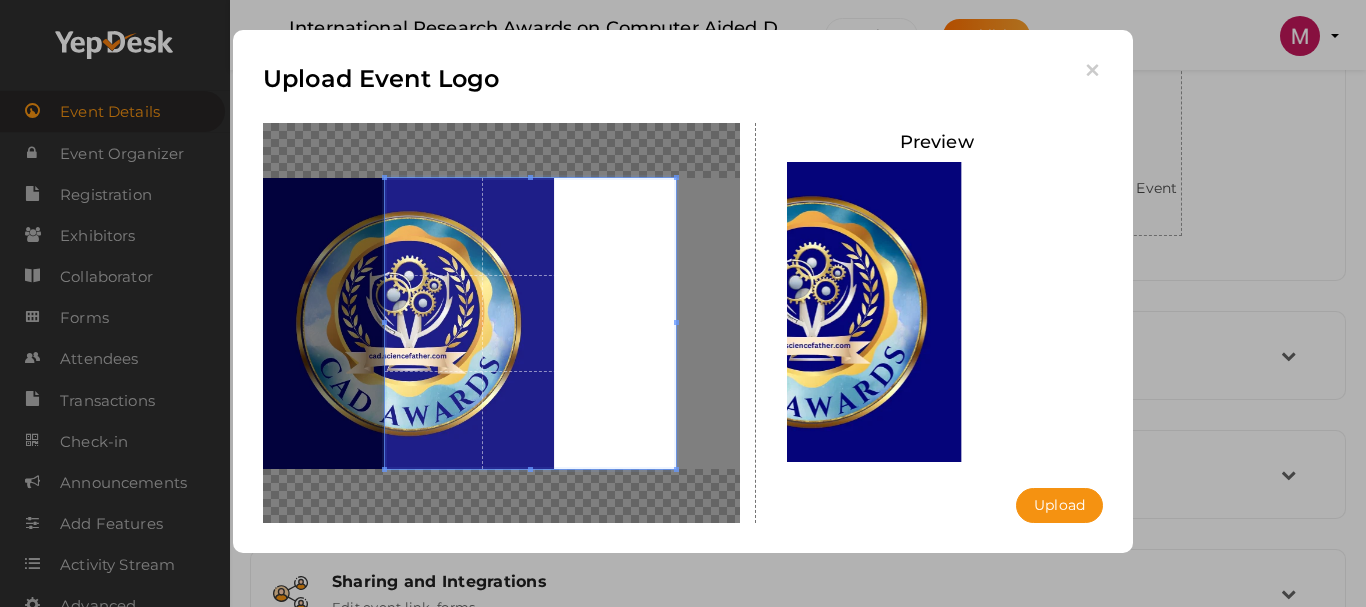 drag, startPoint x: 464, startPoint y: 379, endPoint x: 524, endPoint y: 369, distance: 60.827625 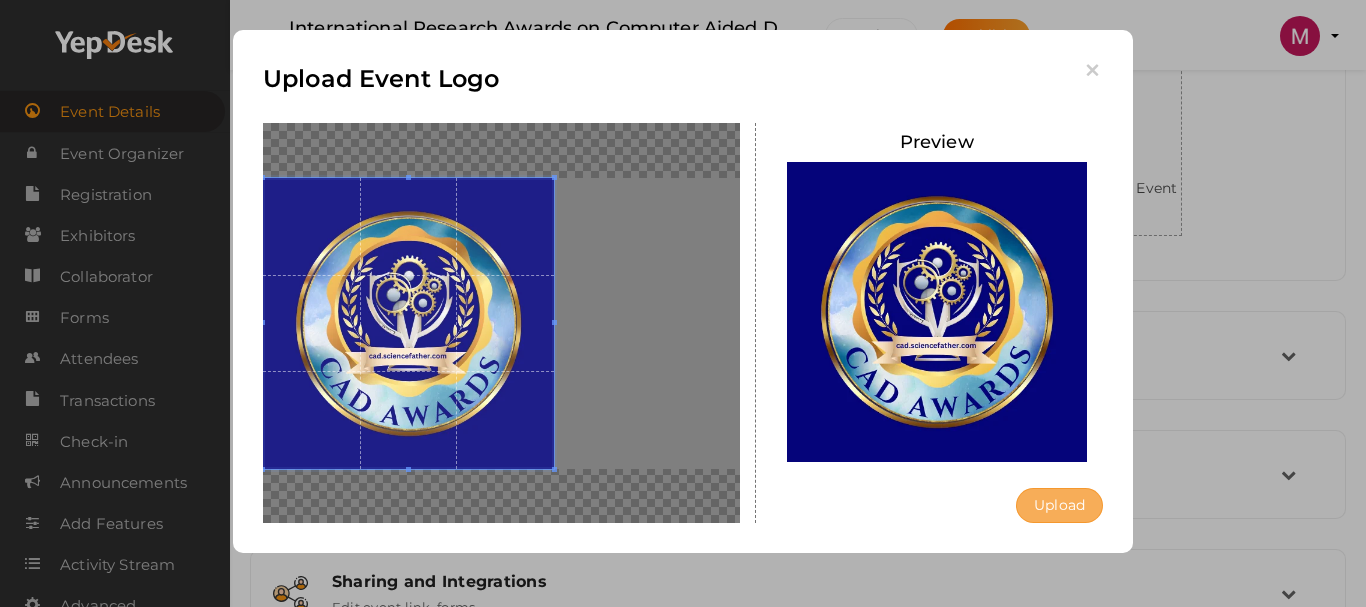 click on "Upload" at bounding box center (1059, 505) 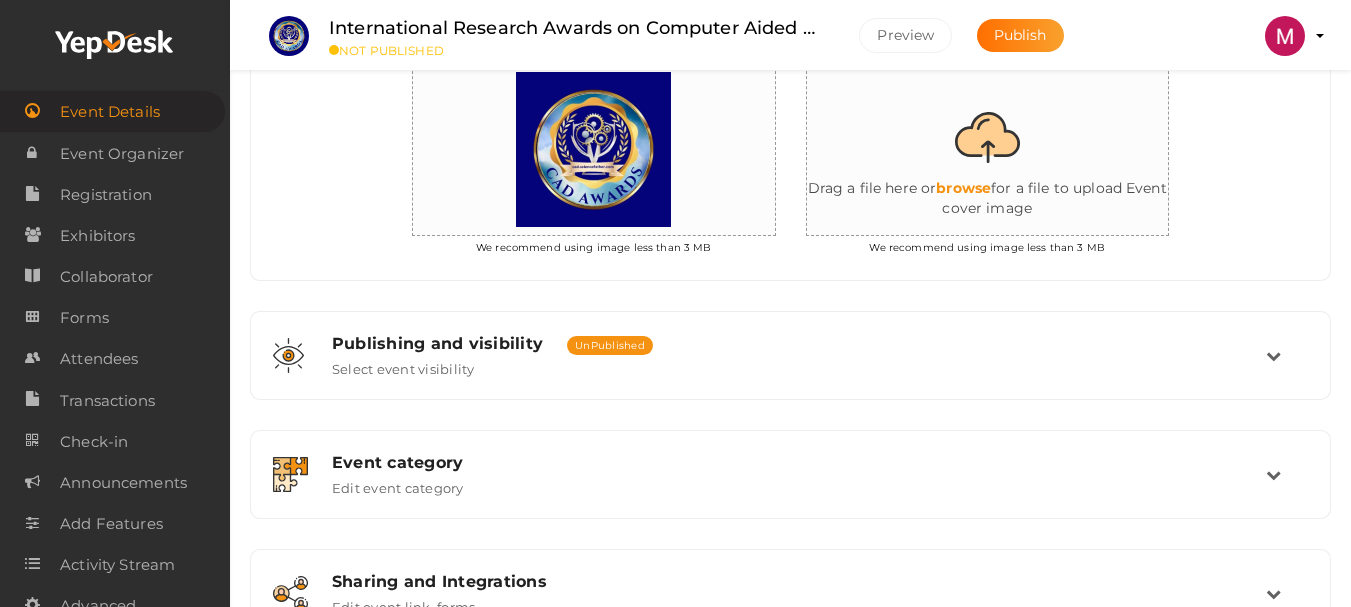 click at bounding box center [1007, 149] 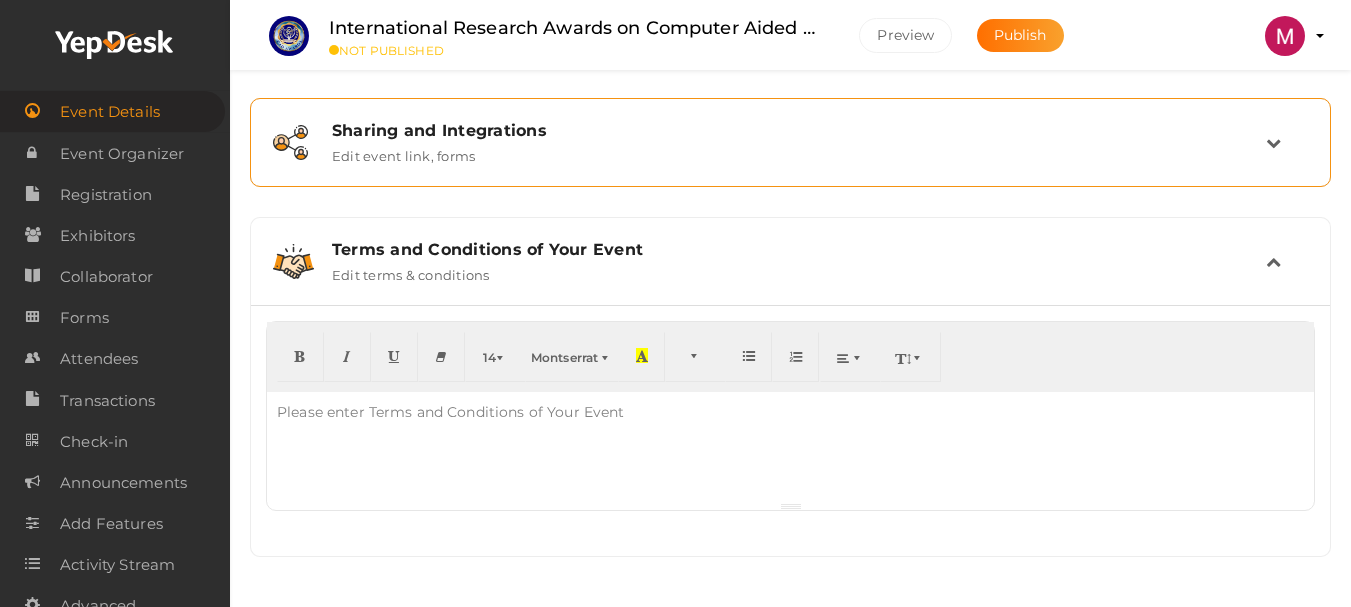 scroll, scrollTop: 713, scrollLeft: 0, axis: vertical 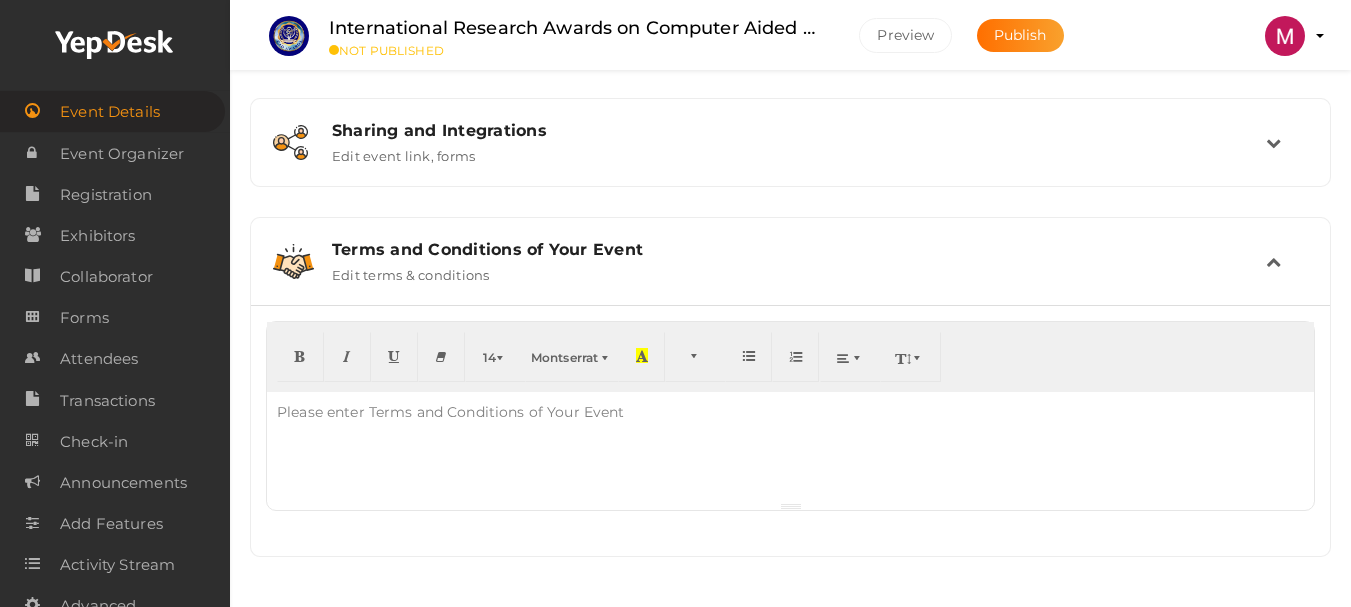 click at bounding box center [790, 447] 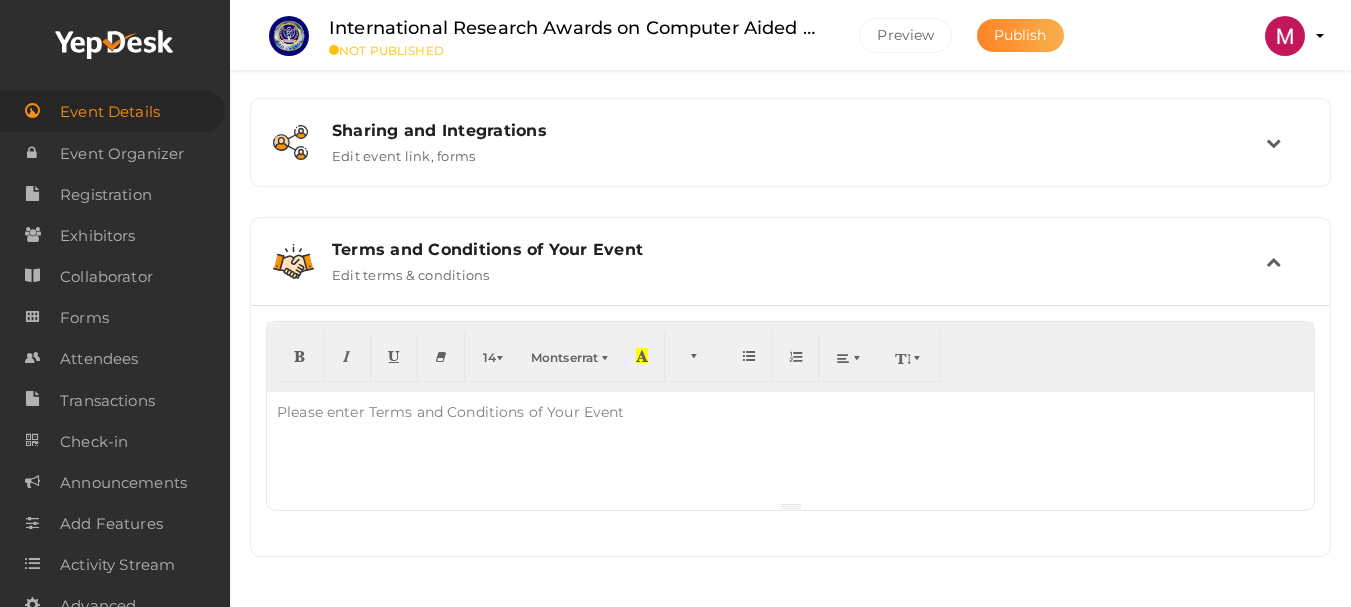 click on "Publish" at bounding box center (1020, 35) 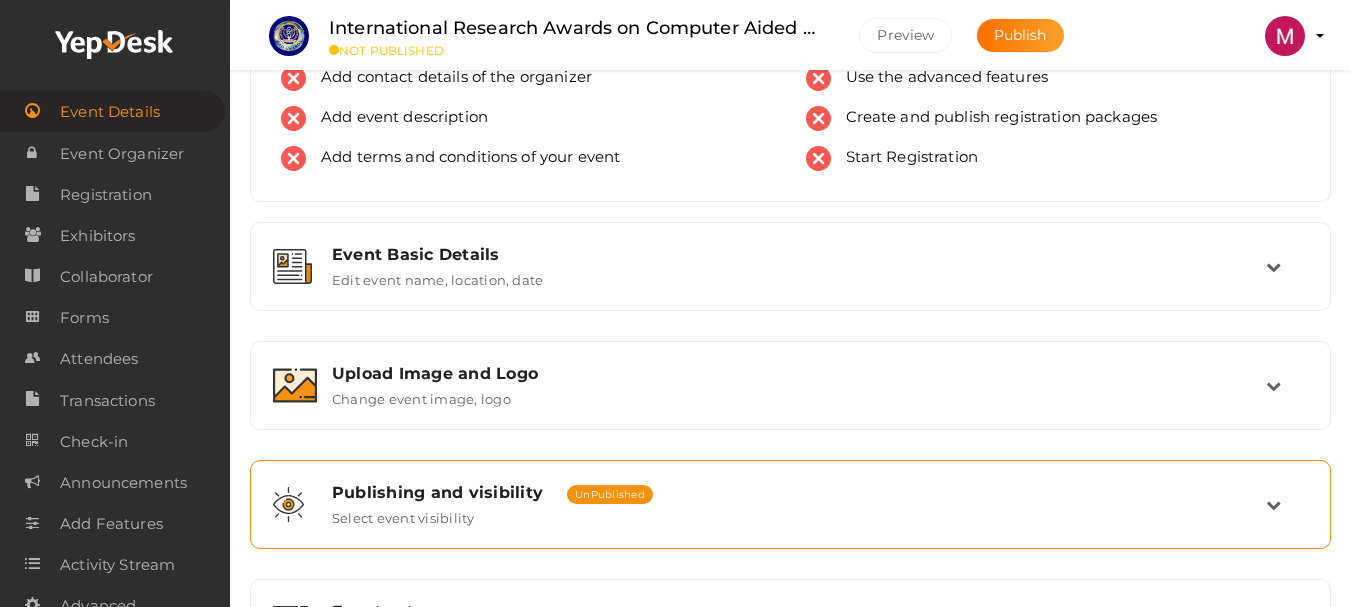 scroll, scrollTop: 0, scrollLeft: 0, axis: both 